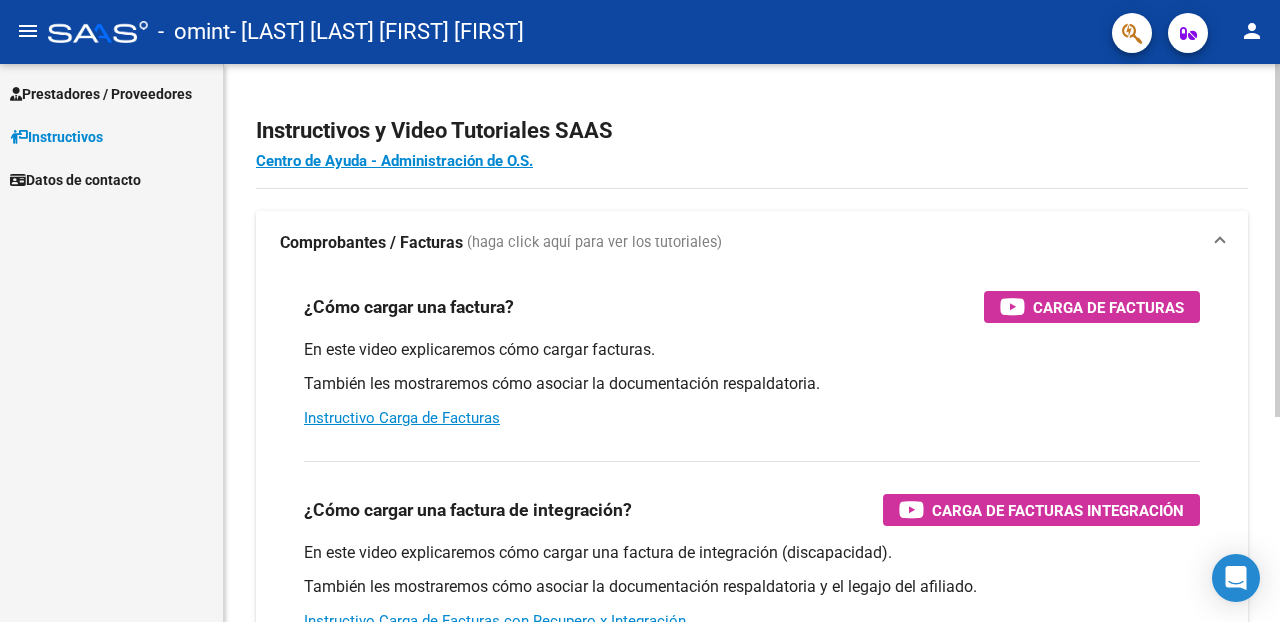 scroll, scrollTop: 0, scrollLeft: 0, axis: both 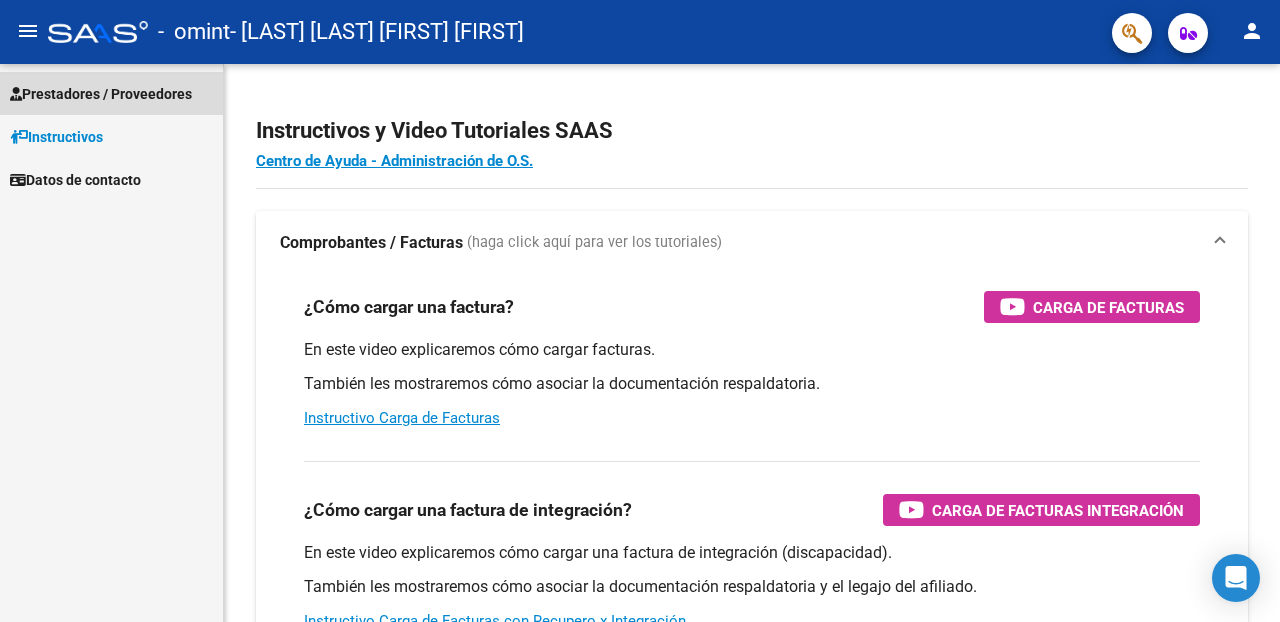 click on "Prestadores / Proveedores" at bounding box center [101, 94] 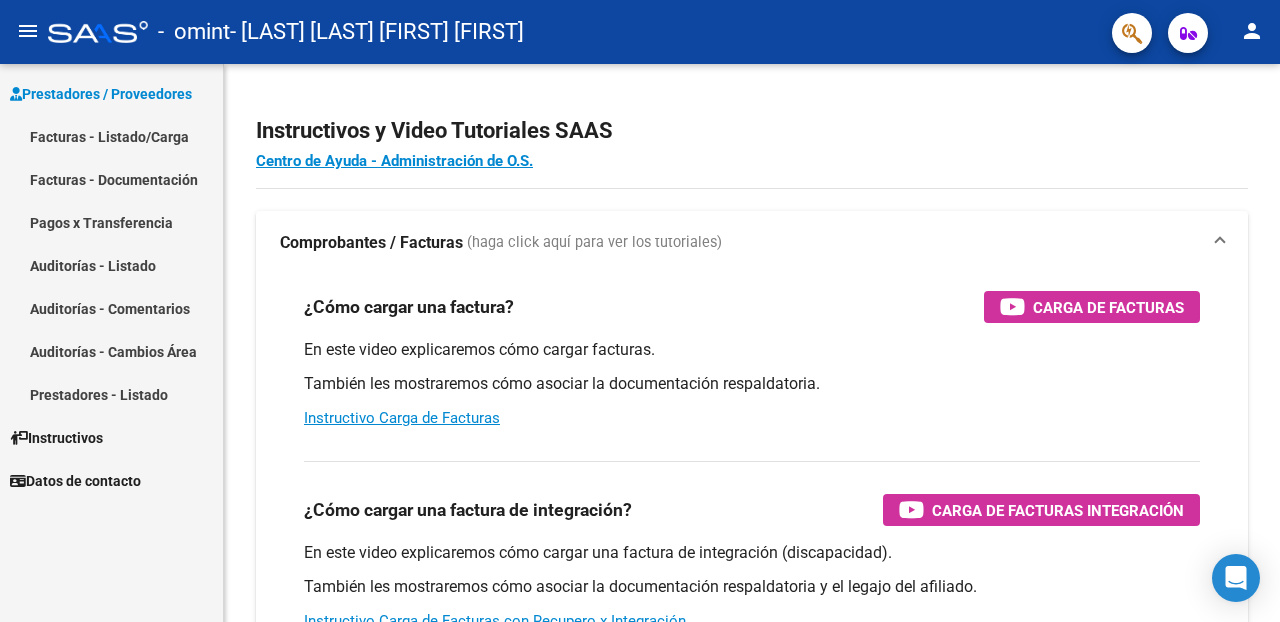 click on "Facturas - Listado/Carga" at bounding box center [111, 136] 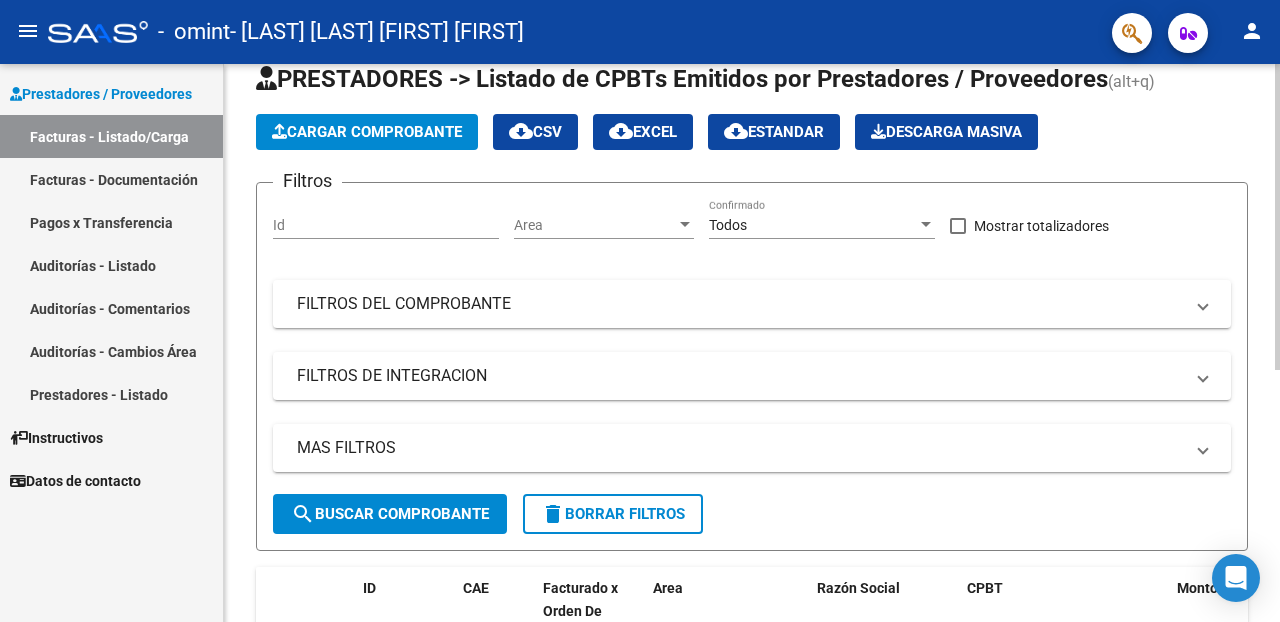 scroll, scrollTop: 56, scrollLeft: 0, axis: vertical 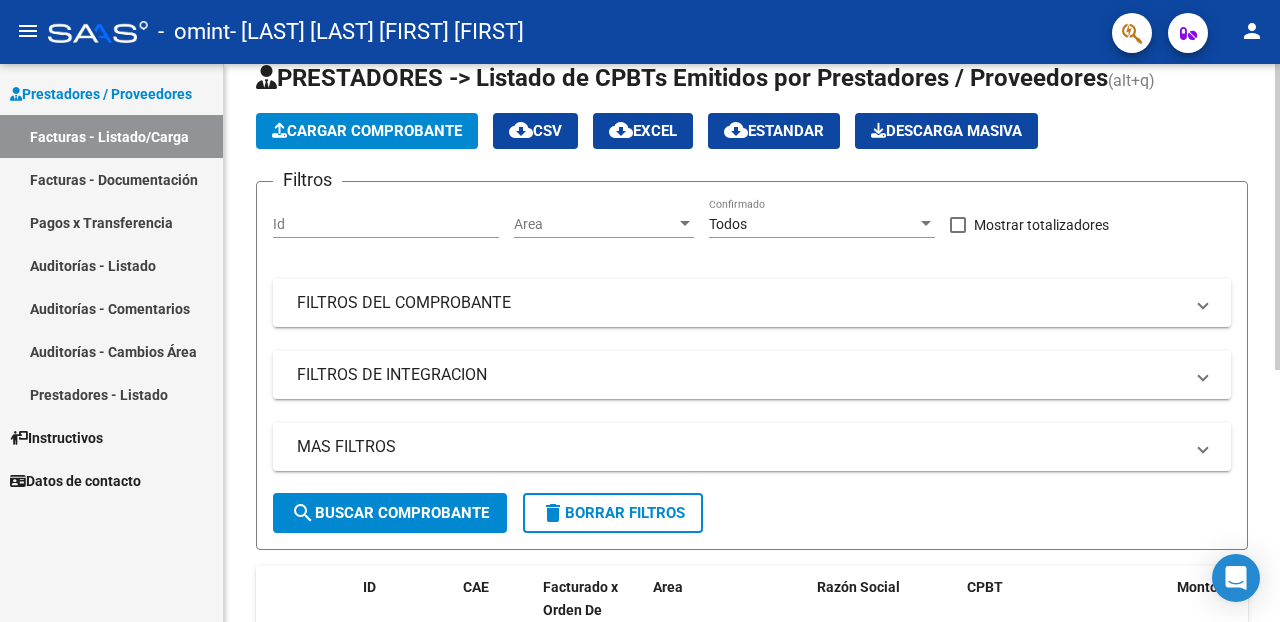 click on "Video tutorial   PRESTADORES -> Listado de CPBTs Emitidos por Prestadores / Proveedores (alt+q)   Cargar Comprobante
cloud_download  CSV  cloud_download  EXCEL  cloud_download  Estandar   Descarga Masiva
Filtros Id Area Area Todos Confirmado   Mostrar totalizadores   FILTROS DEL COMPROBANTE  Comprobante Tipo Comprobante Tipo Start date – End date Fec. Comprobante Desde / Hasta Días Emisión Desde(cant. días) Días Emisión Hasta(cant. días) CUIT / Razón Social Pto. Venta Nro. Comprobante Código SSS CAE Válido CAE Válido Todos Cargado Módulo Hosp. Todos Tiene facturacion Apócrifa Hospital Refes  FILTROS DE INTEGRACION  Período De Prestación Campos del Archivo de Rendición Devuelto x SSS (dr_envio) Todos Rendido x SSS (dr_envio) Tipo de Registro Tipo de Registro Período Presentación Período Presentación Campos del Legajo Asociado (preaprobación) Afiliado Legajo (cuil/nombre) Todos Solo facturas preaprobadas  MAS FILTROS  Todos Con Doc. Respaldatoria Todos Con Trazabilidad Todos – –" 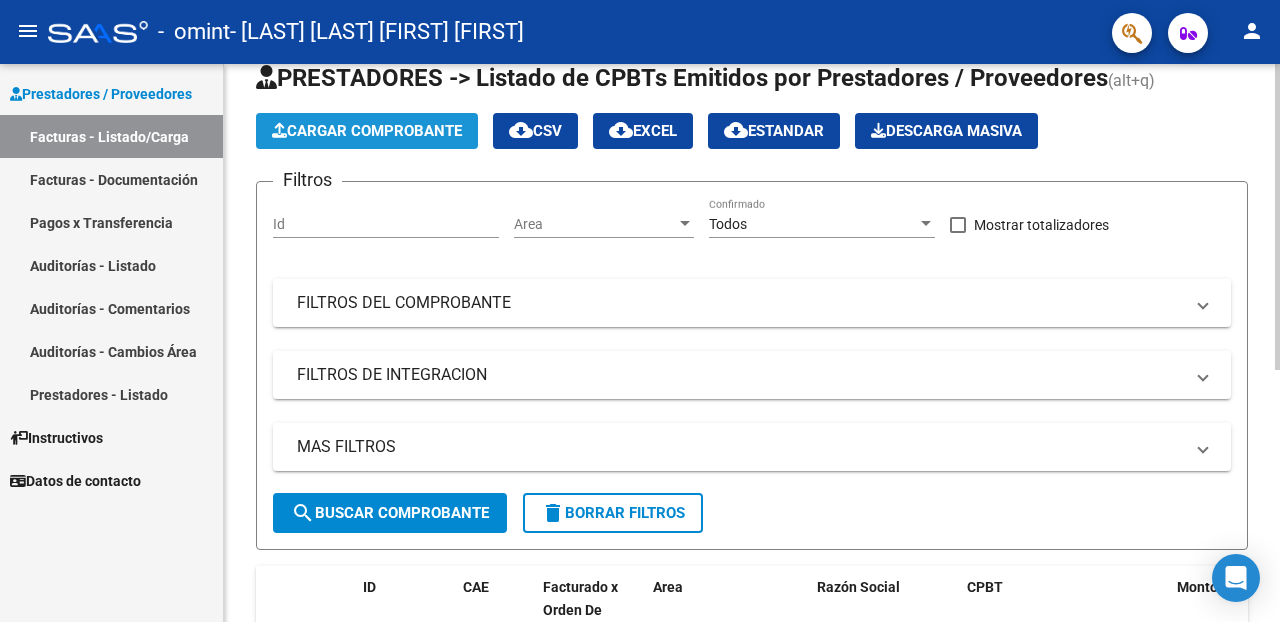 click on "Cargar Comprobante" 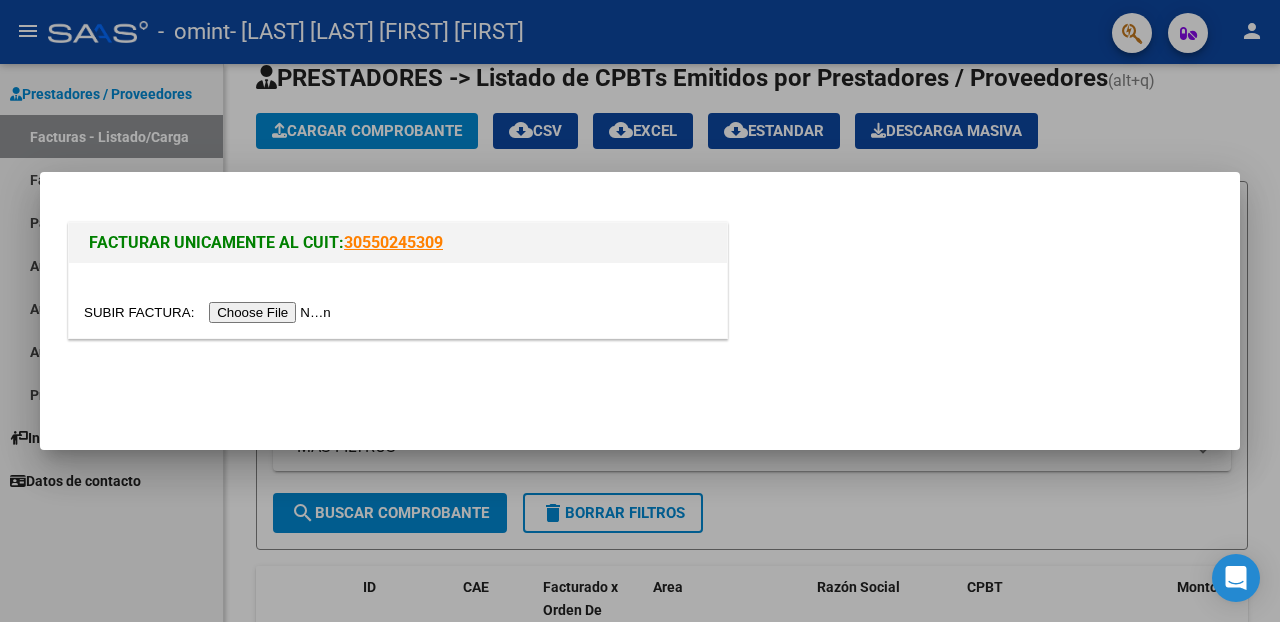 click at bounding box center [210, 312] 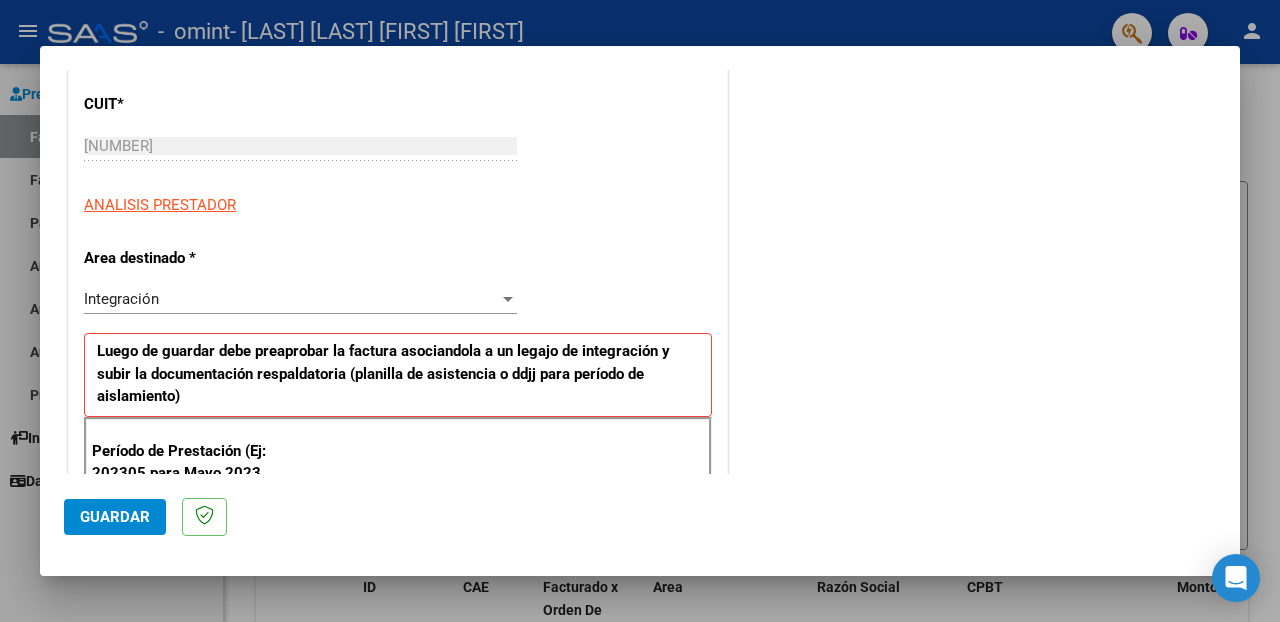 scroll, scrollTop: 266, scrollLeft: 0, axis: vertical 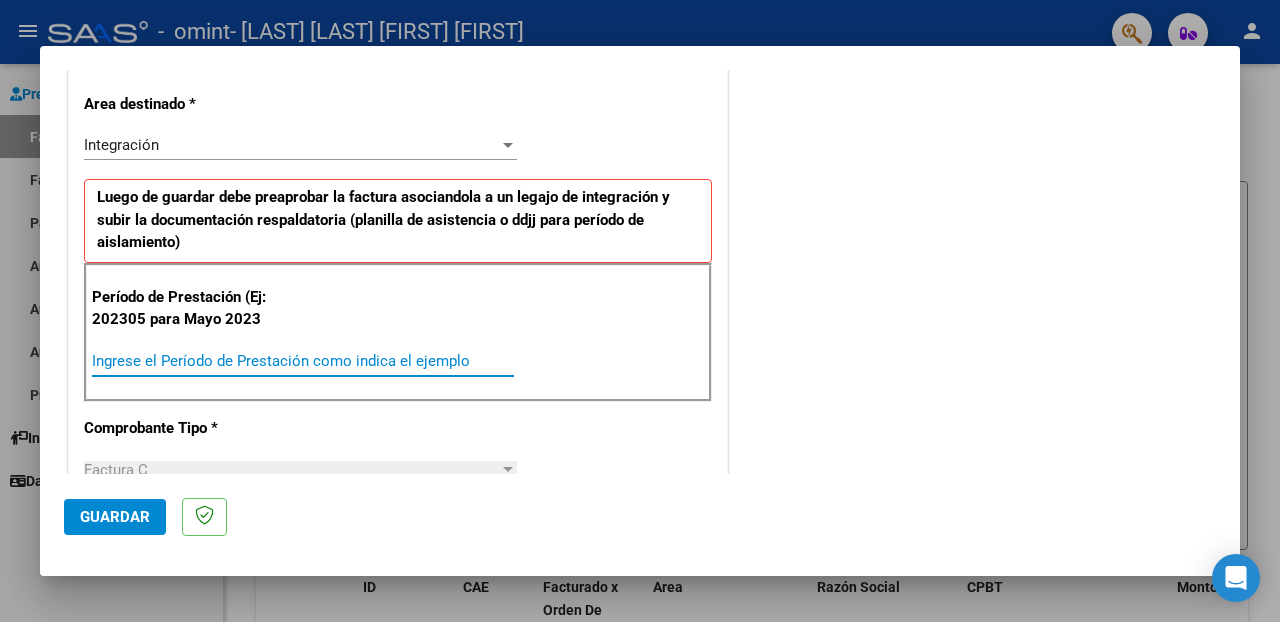 click on "Ingrese el Período de Prestación como indica el ejemplo" at bounding box center [303, 361] 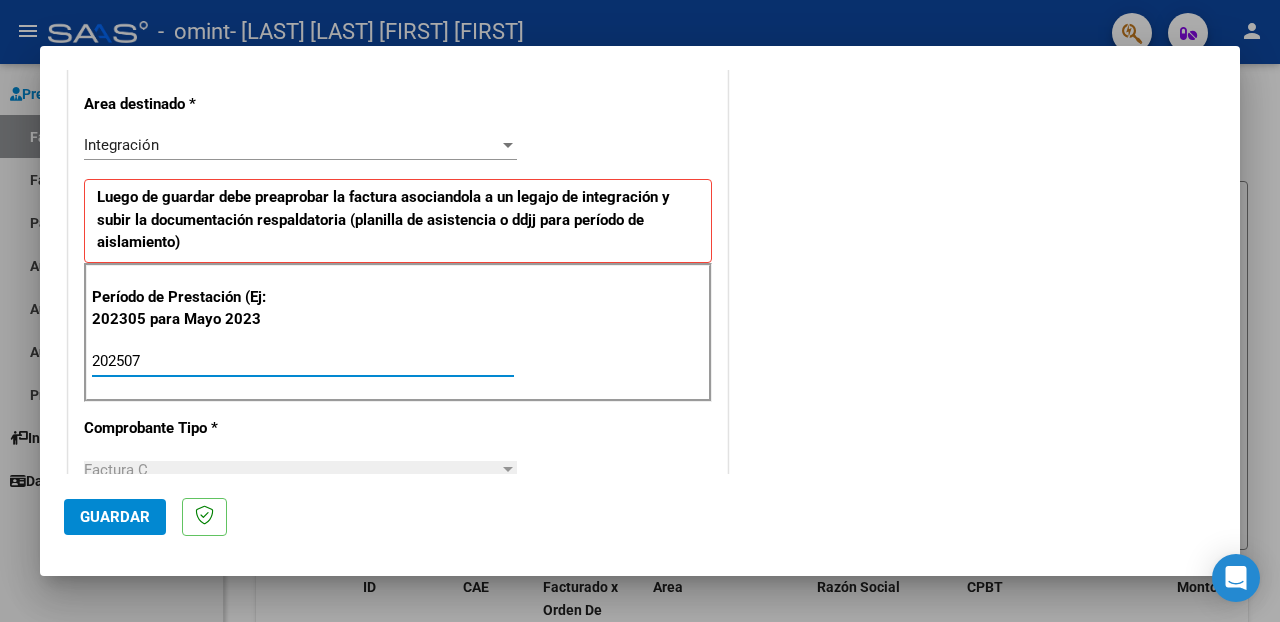 type on "202507" 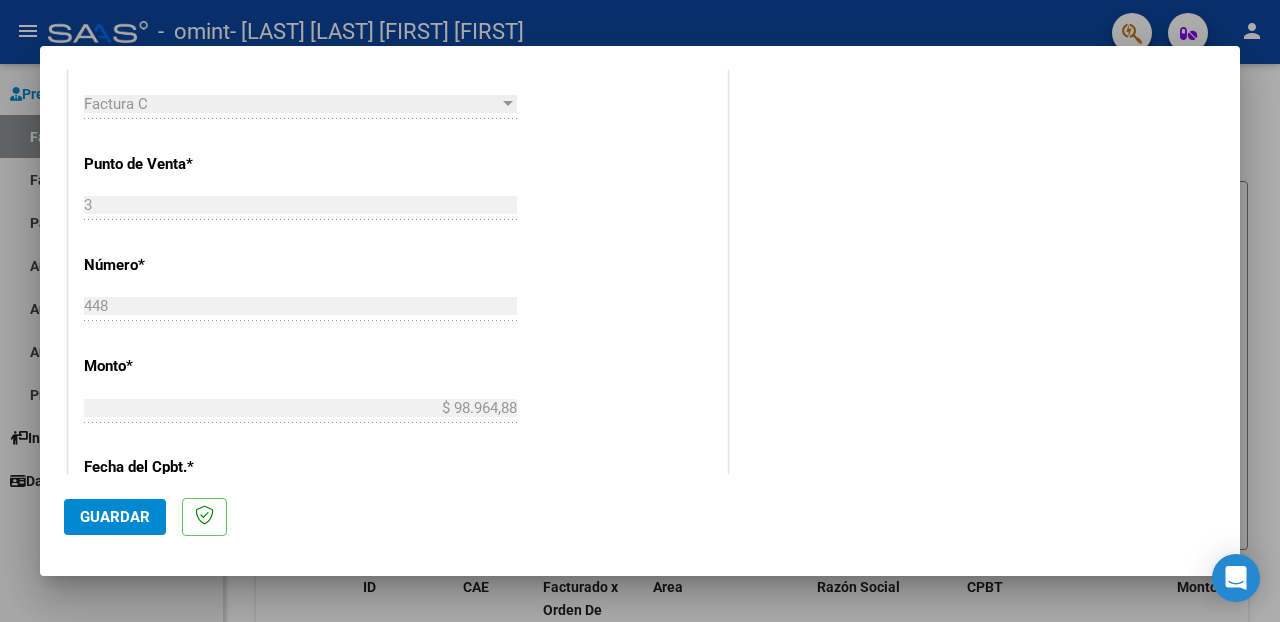 scroll, scrollTop: 792, scrollLeft: 0, axis: vertical 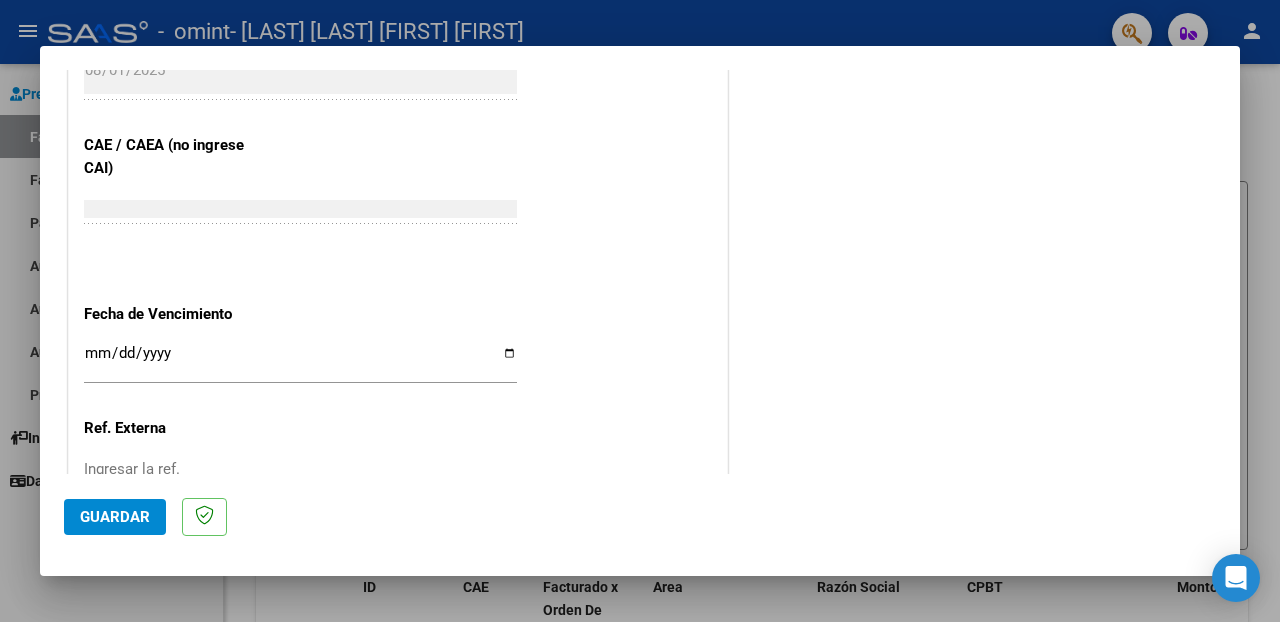 click on "Ingresar la fecha" at bounding box center (300, 361) 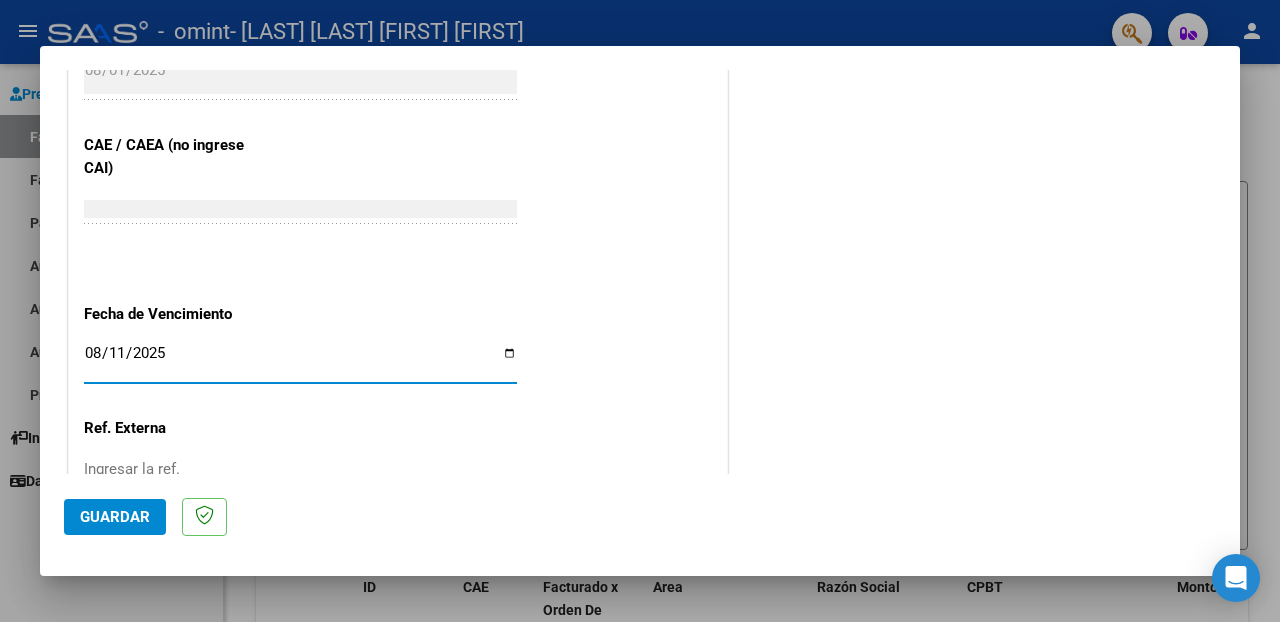 type on "2025-08-11" 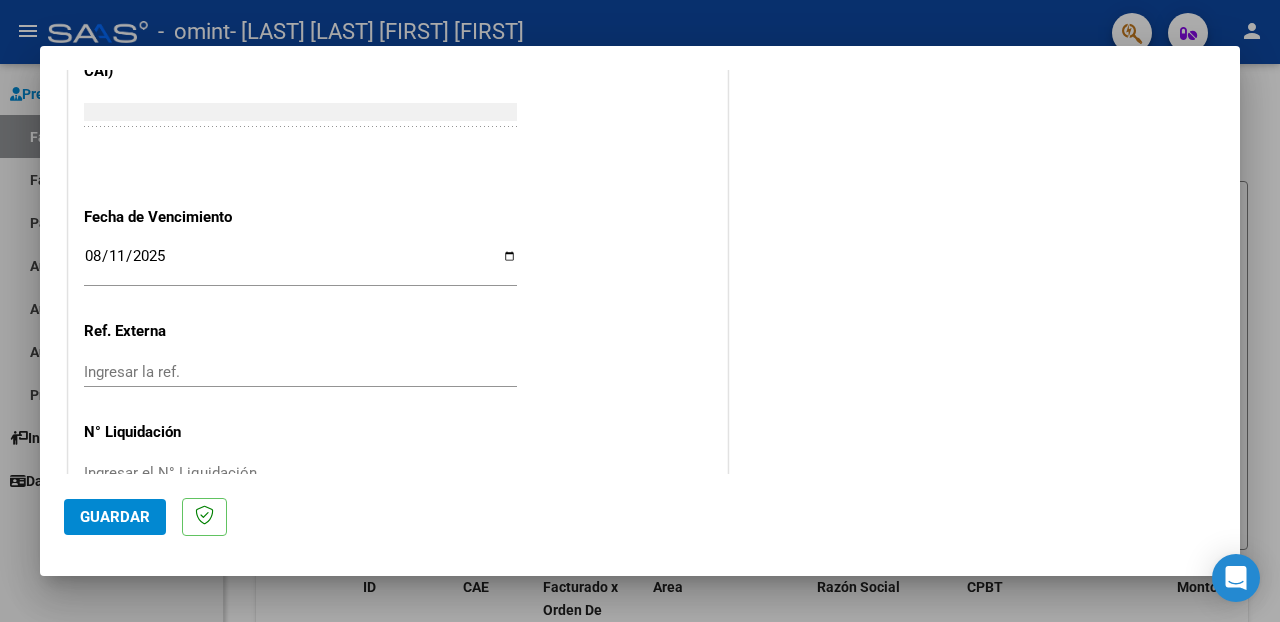 scroll, scrollTop: 1359, scrollLeft: 0, axis: vertical 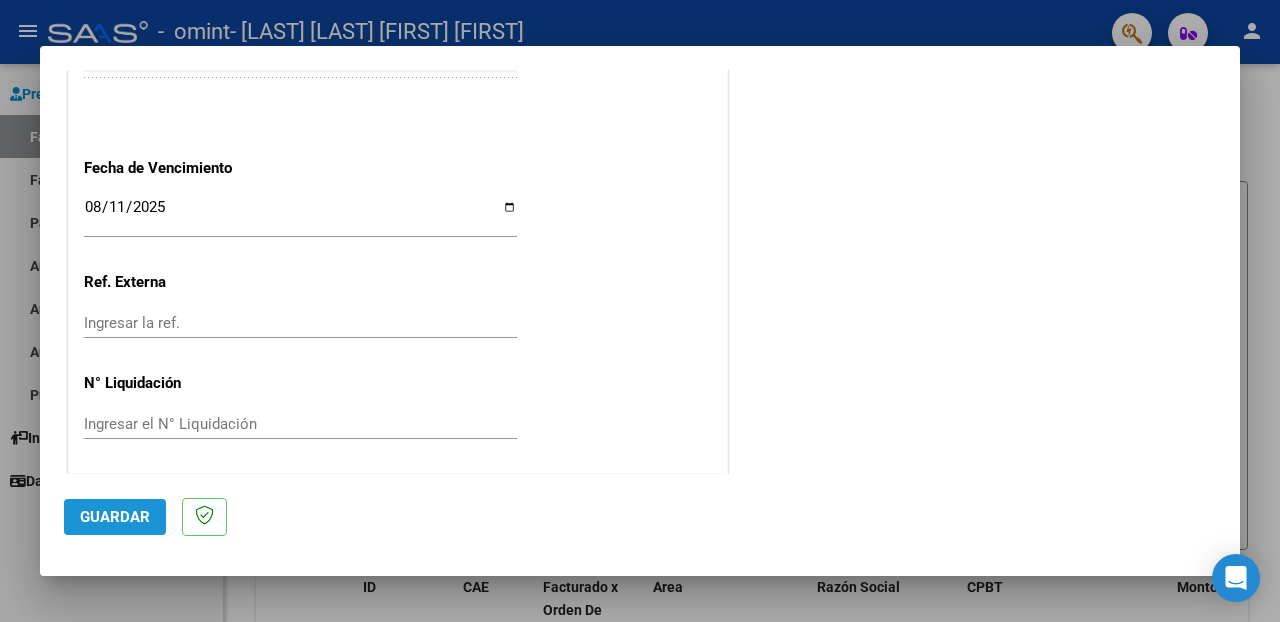 click on "Guardar" 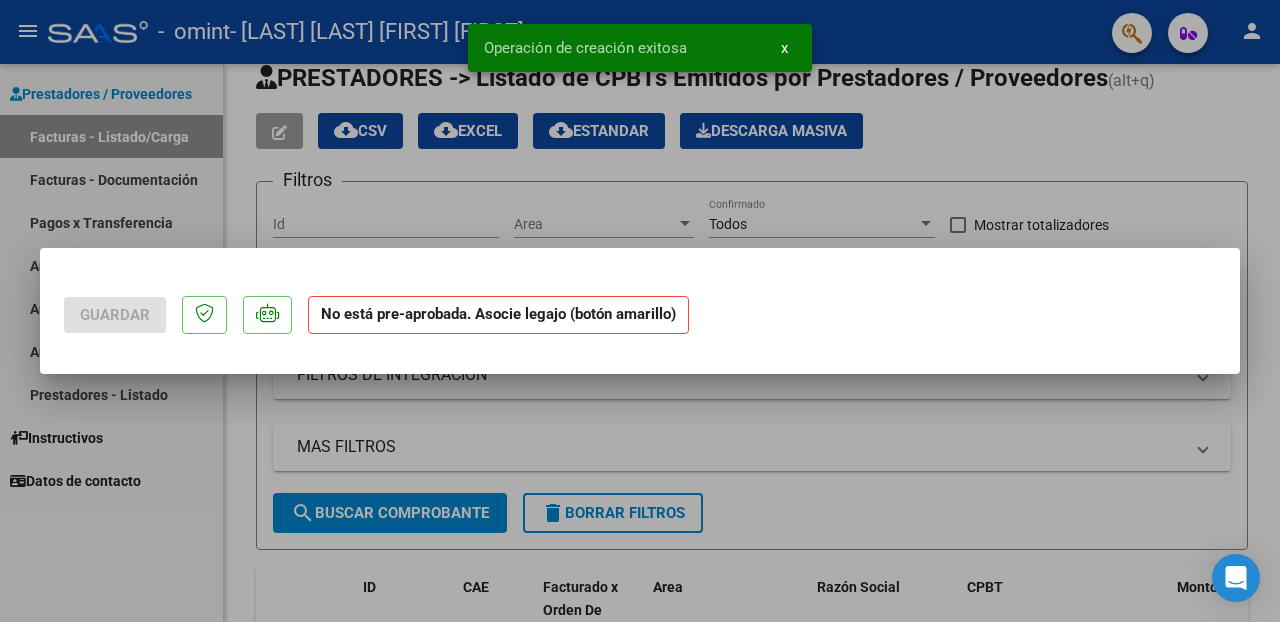 scroll, scrollTop: 0, scrollLeft: 0, axis: both 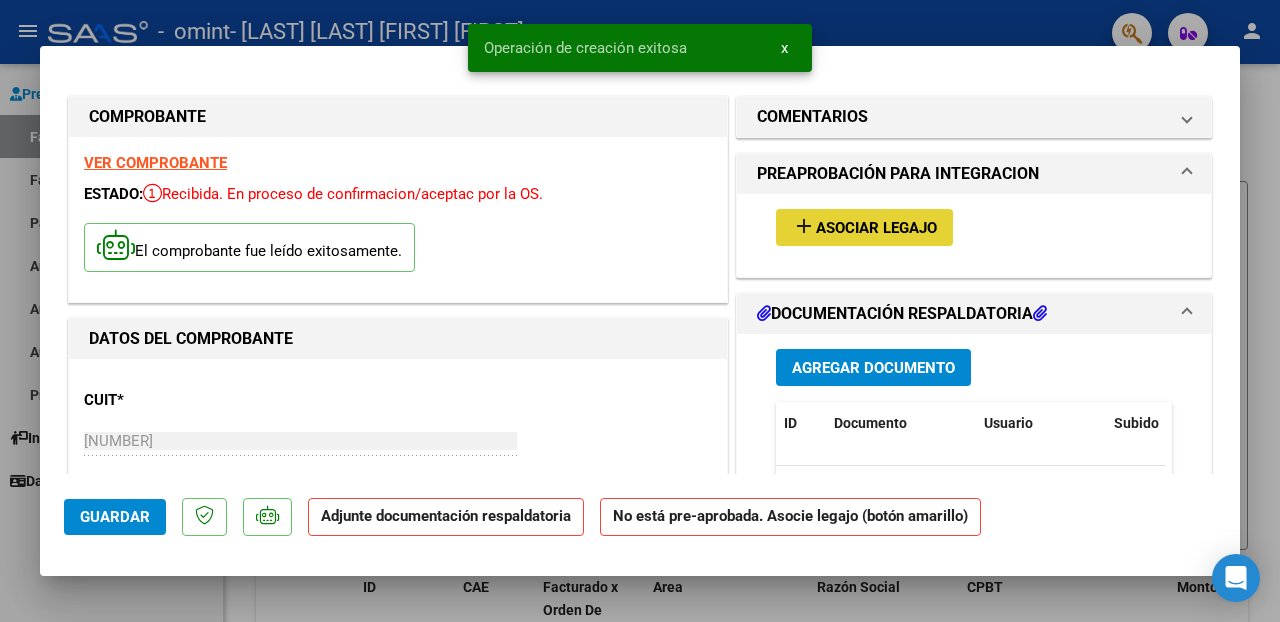 click on "Asociar Legajo" at bounding box center [876, 228] 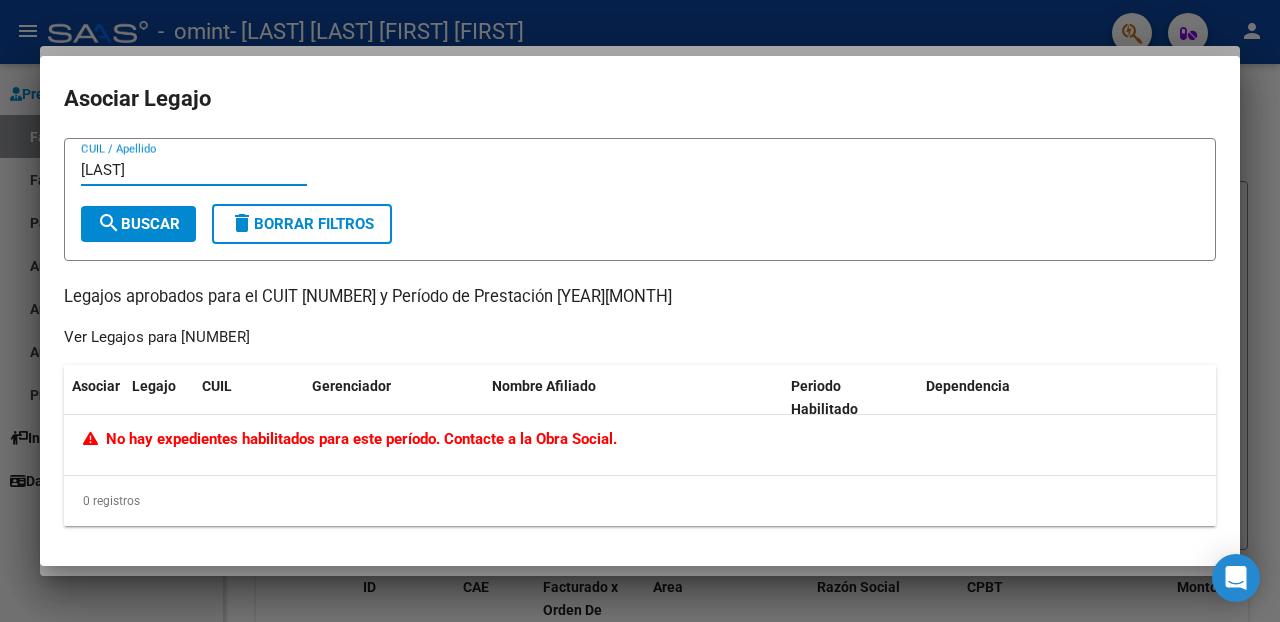 type on "G" 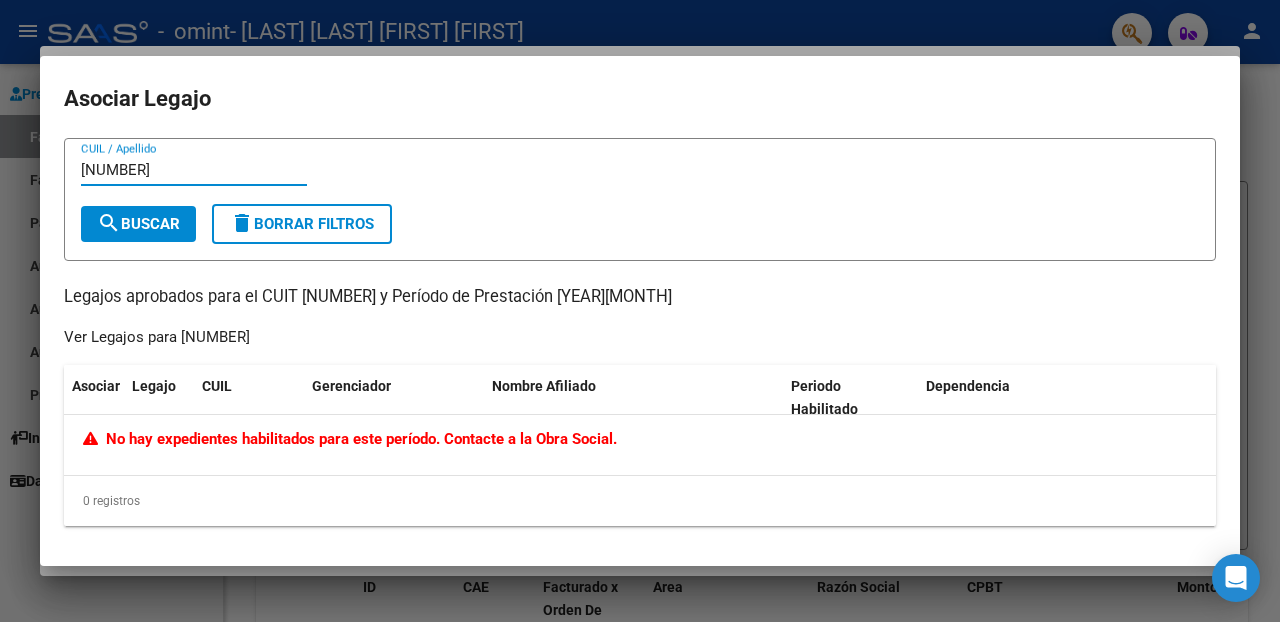 type on "[NUMBER]" 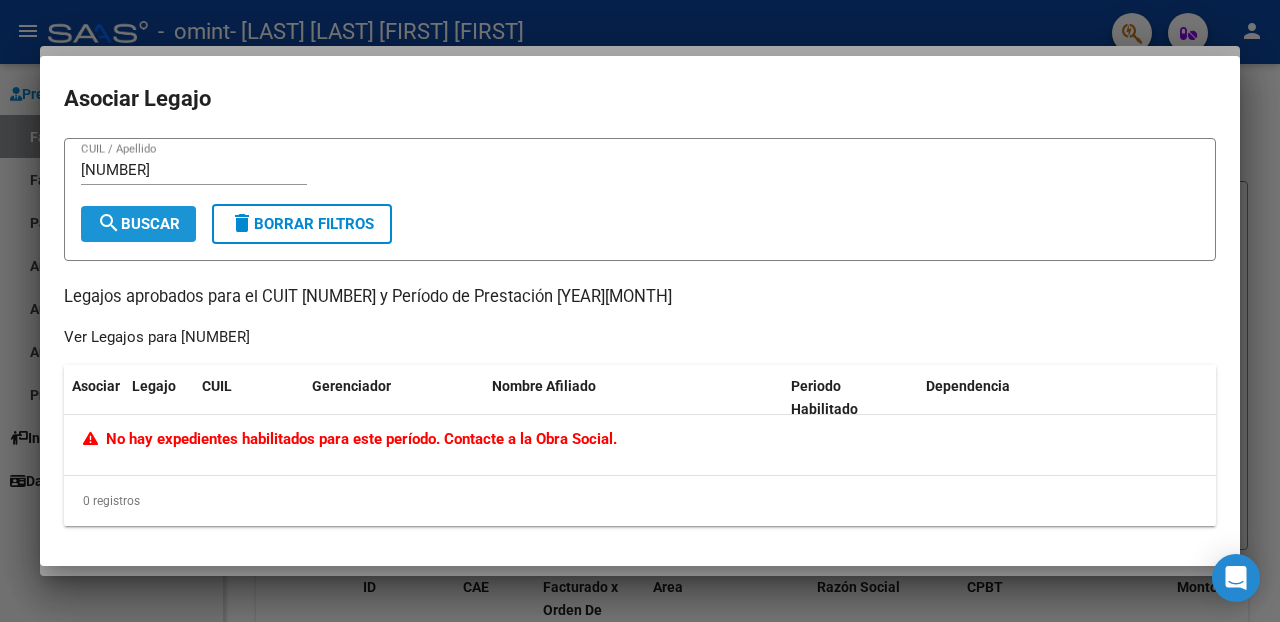 click on "search  Buscar" at bounding box center (138, 224) 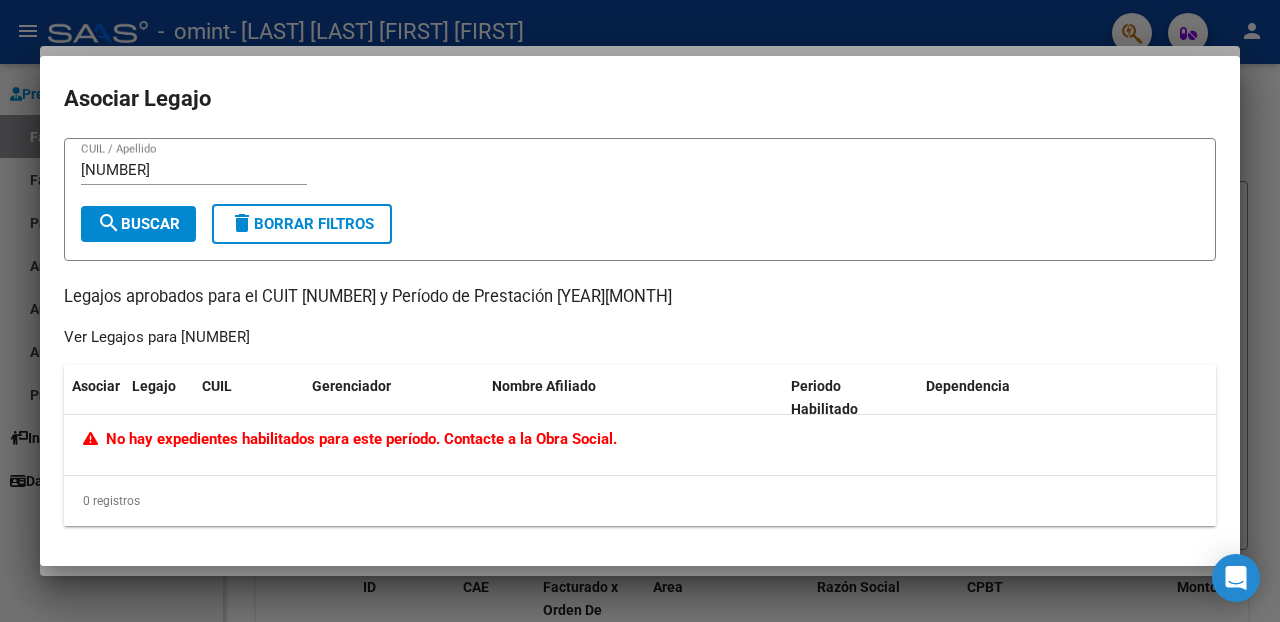click on "Asociar Legajo" at bounding box center (640, 99) 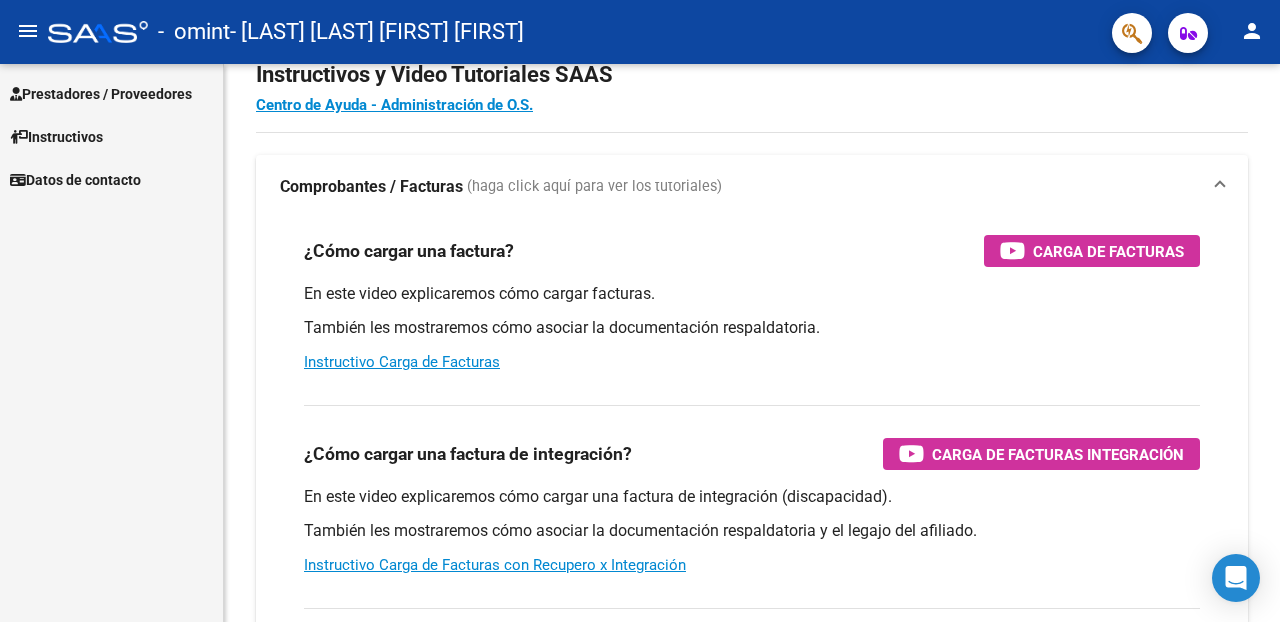 click on "Prestadores / Proveedores" at bounding box center (101, 94) 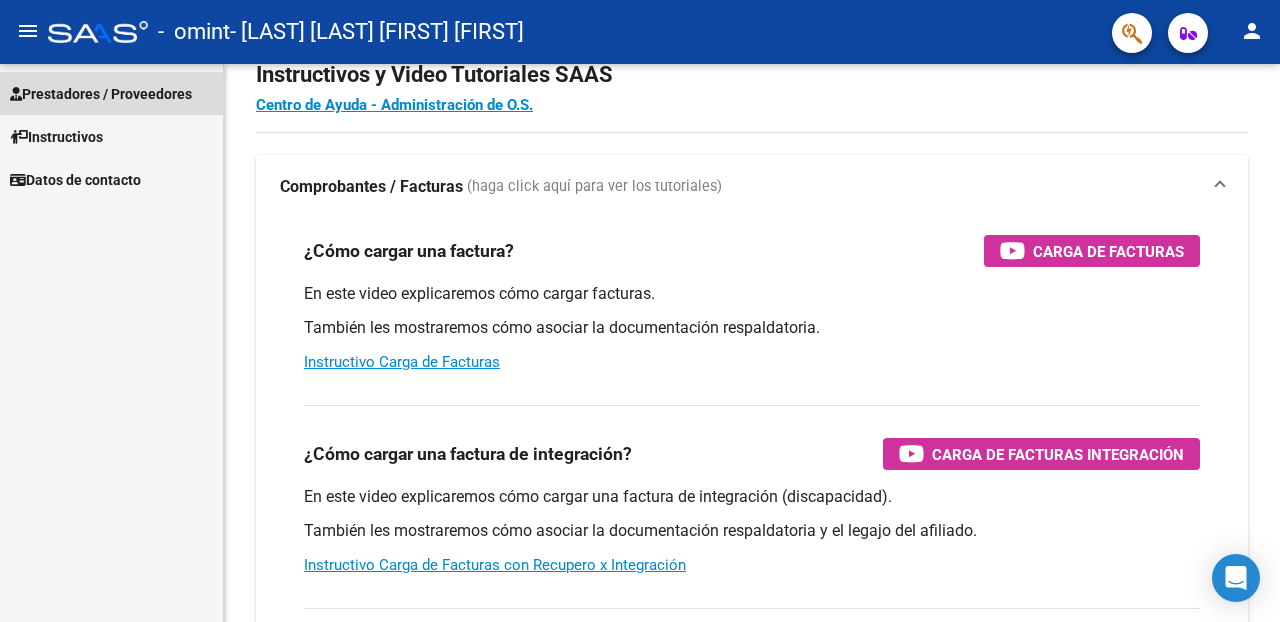 click on "Prestadores / Proveedores" at bounding box center [101, 94] 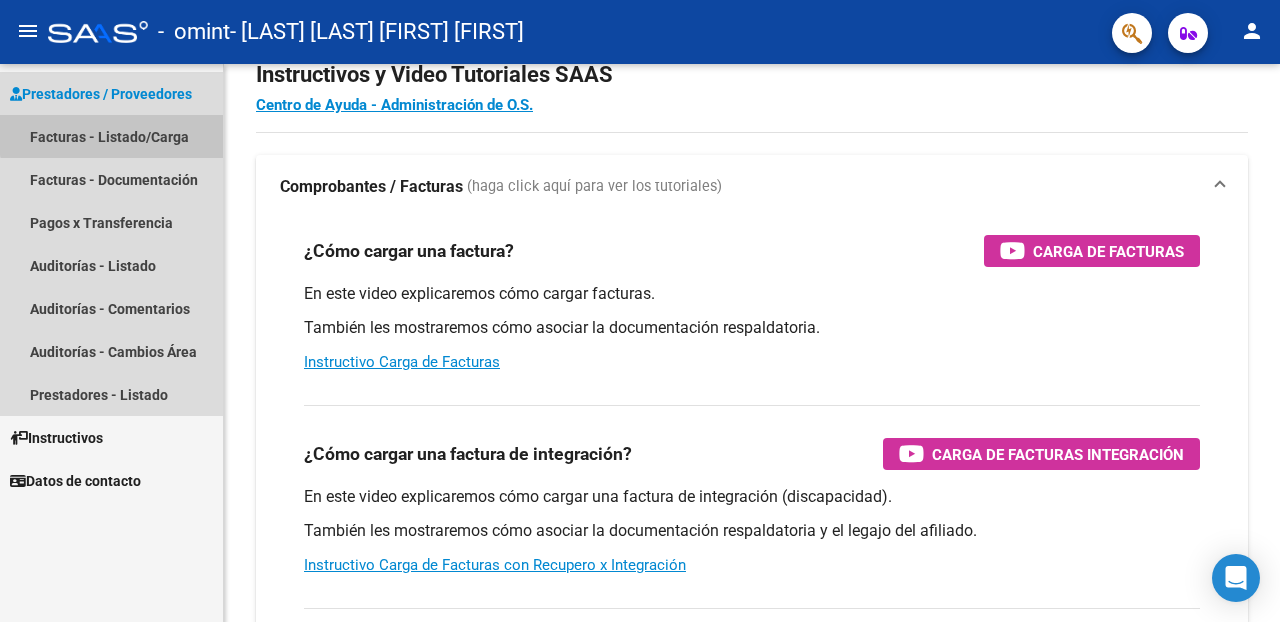 click on "Facturas - Listado/Carga" at bounding box center (111, 136) 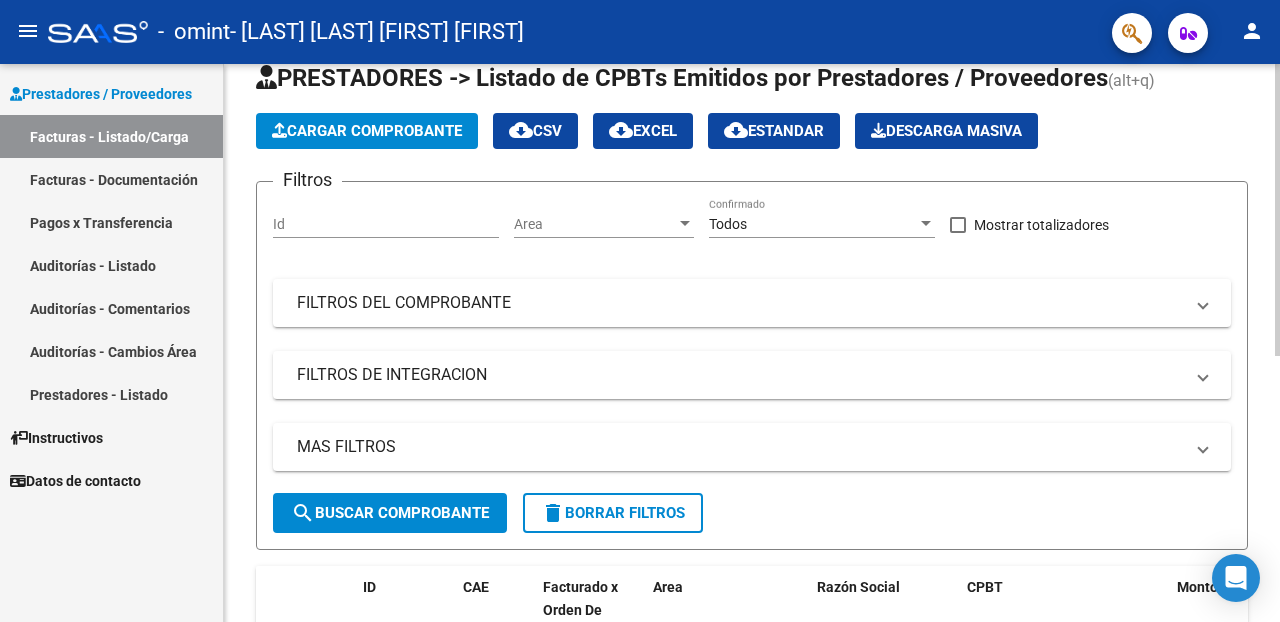 drag, startPoint x: 1274, startPoint y: 264, endPoint x: 1279, endPoint y: 388, distance: 124.10077 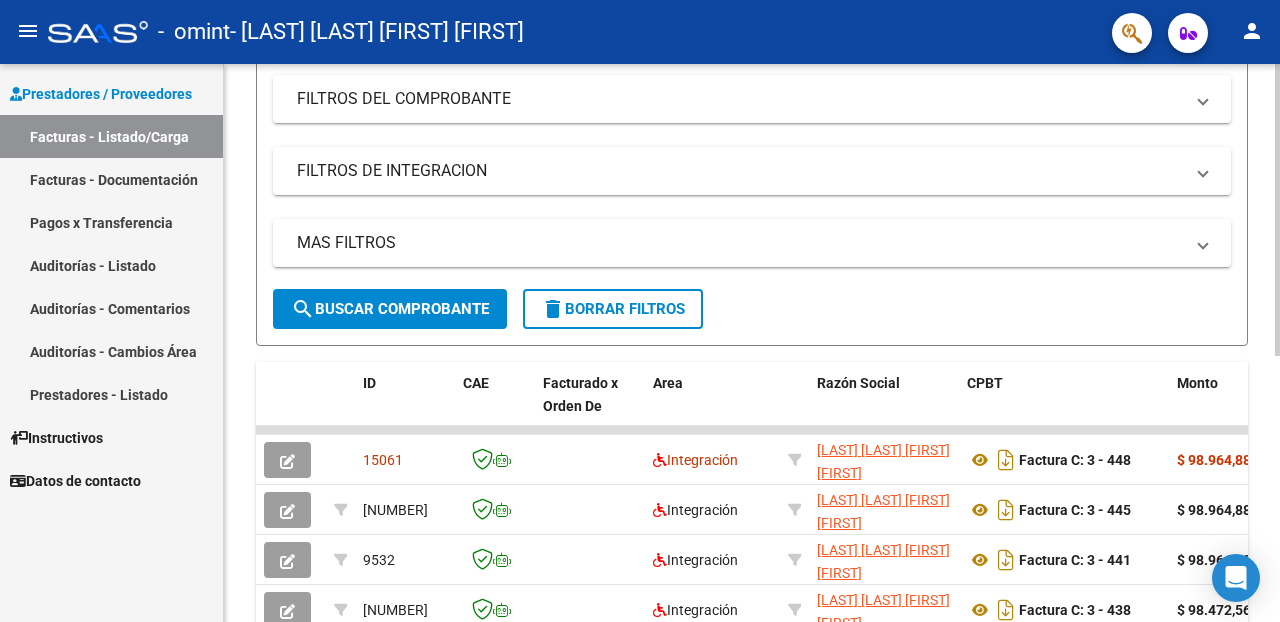 scroll, scrollTop: 287, scrollLeft: 0, axis: vertical 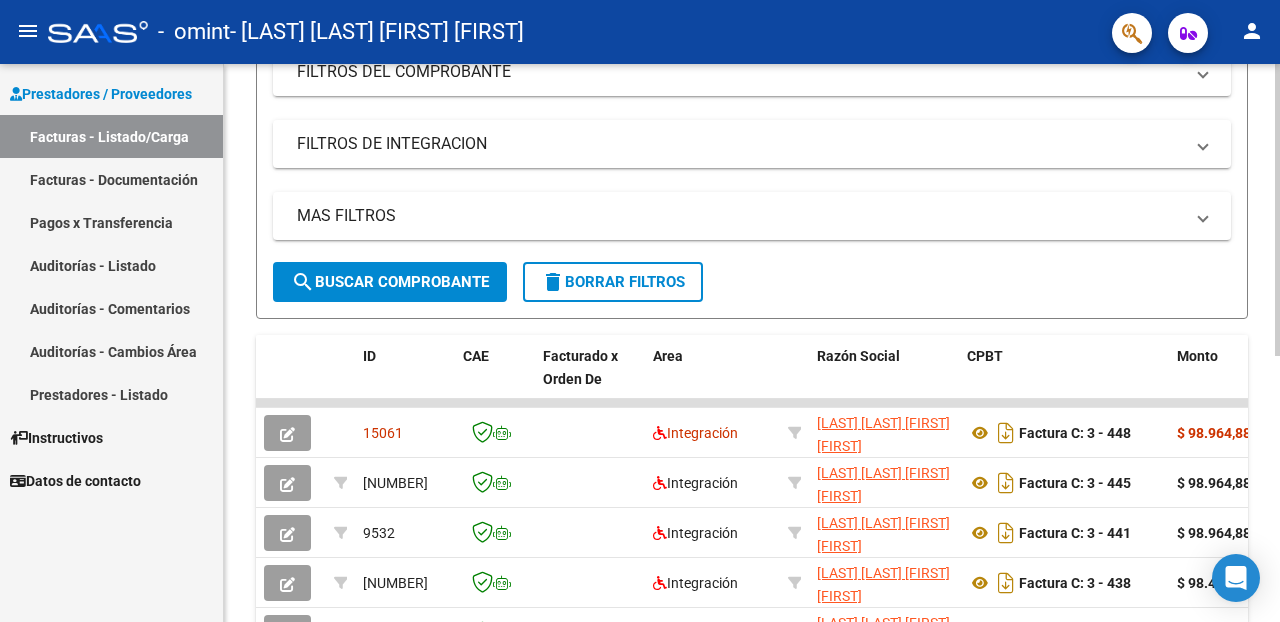 click 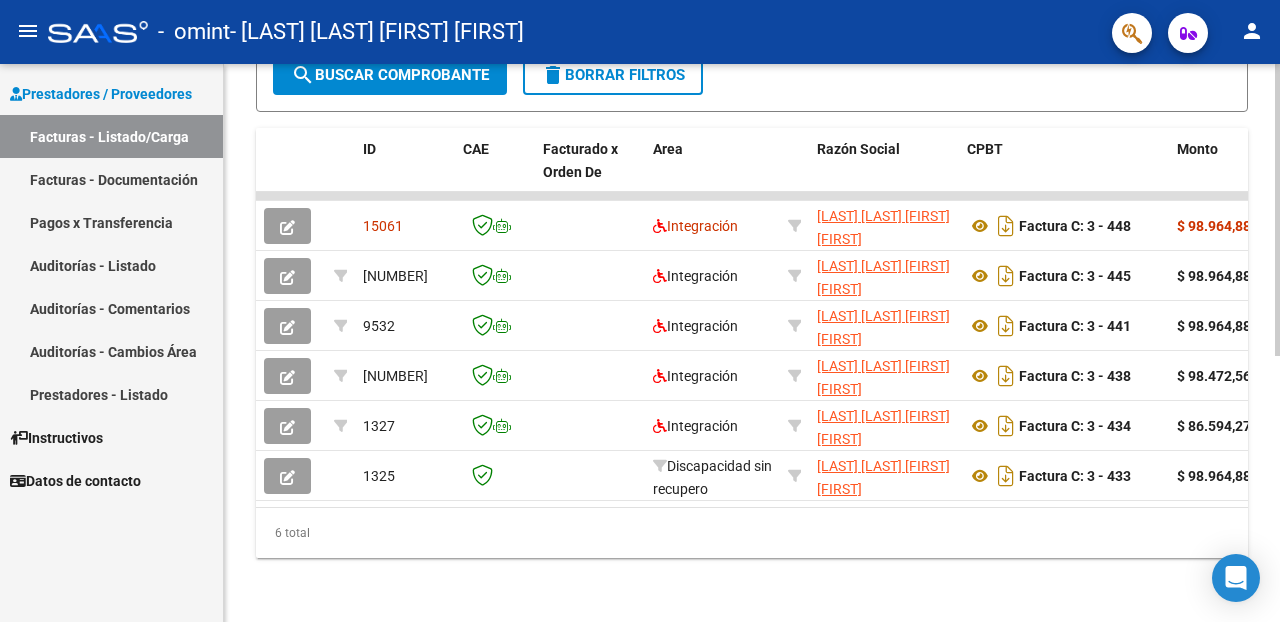 scroll, scrollTop: 500, scrollLeft: 0, axis: vertical 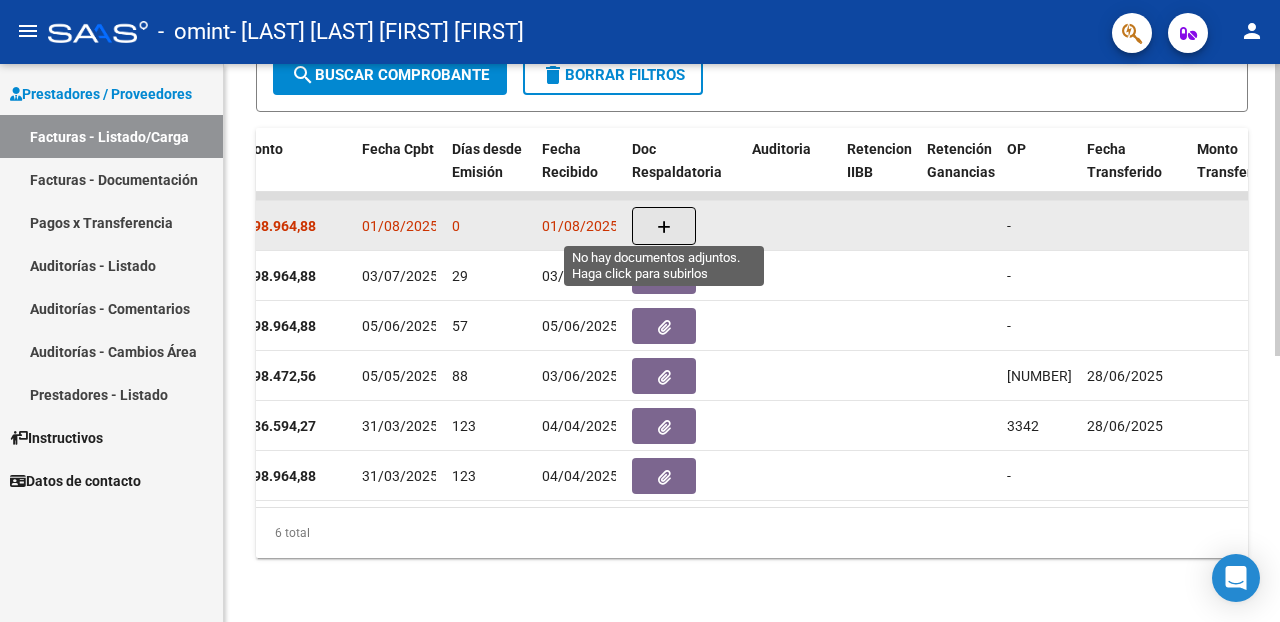click 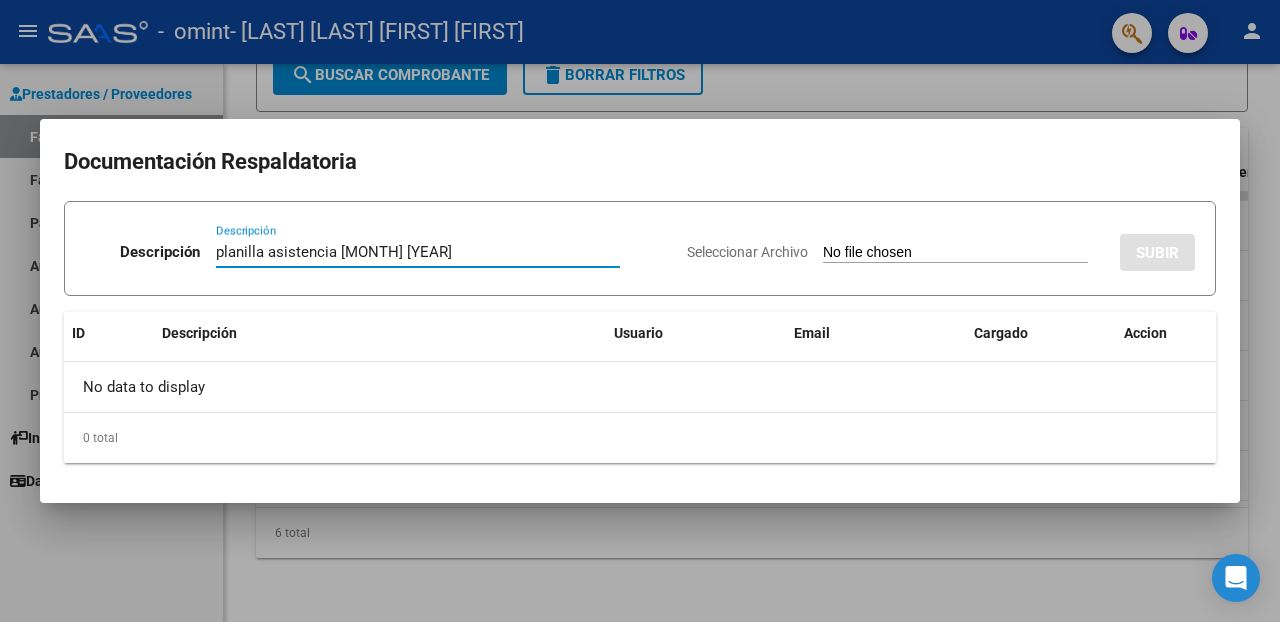type on "planilla asistencia [MONTH] [YEAR]" 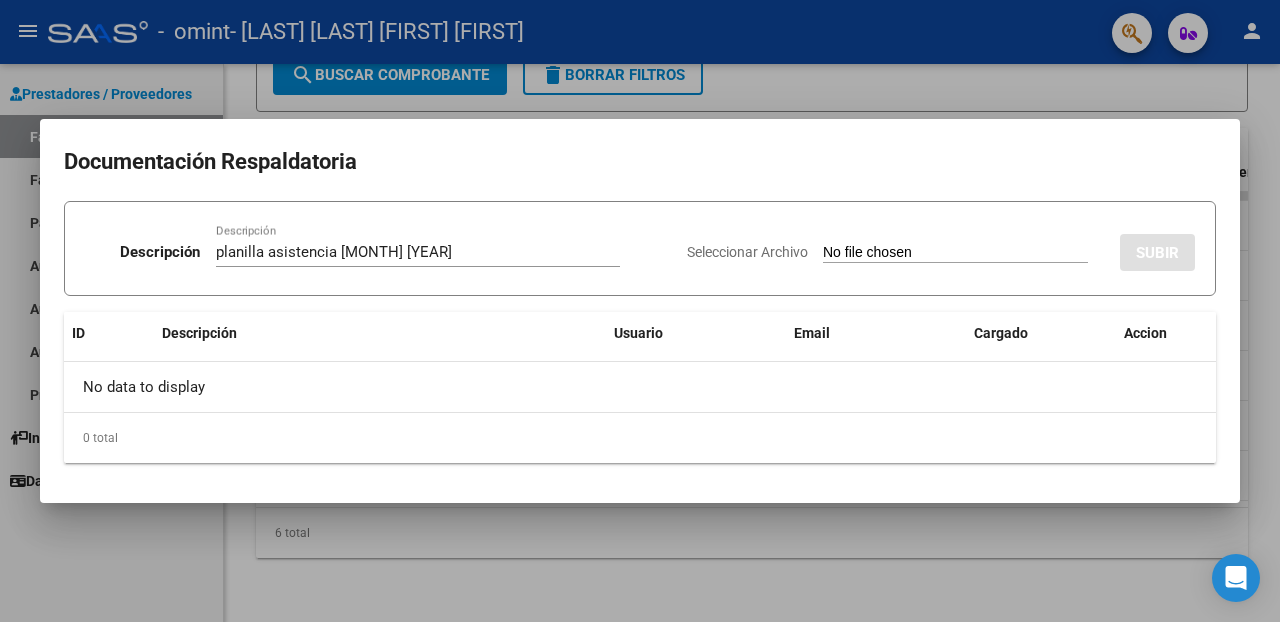 click on "Seleccionar Archivo" at bounding box center (955, 253) 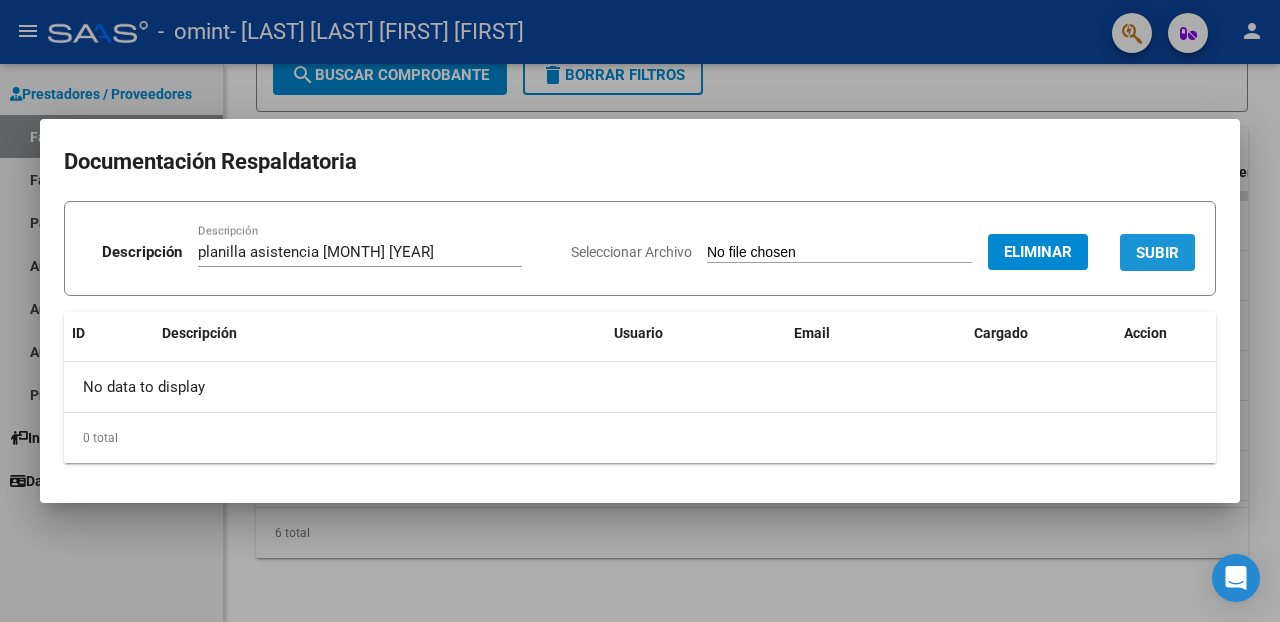 click on "SUBIR" at bounding box center [1157, 253] 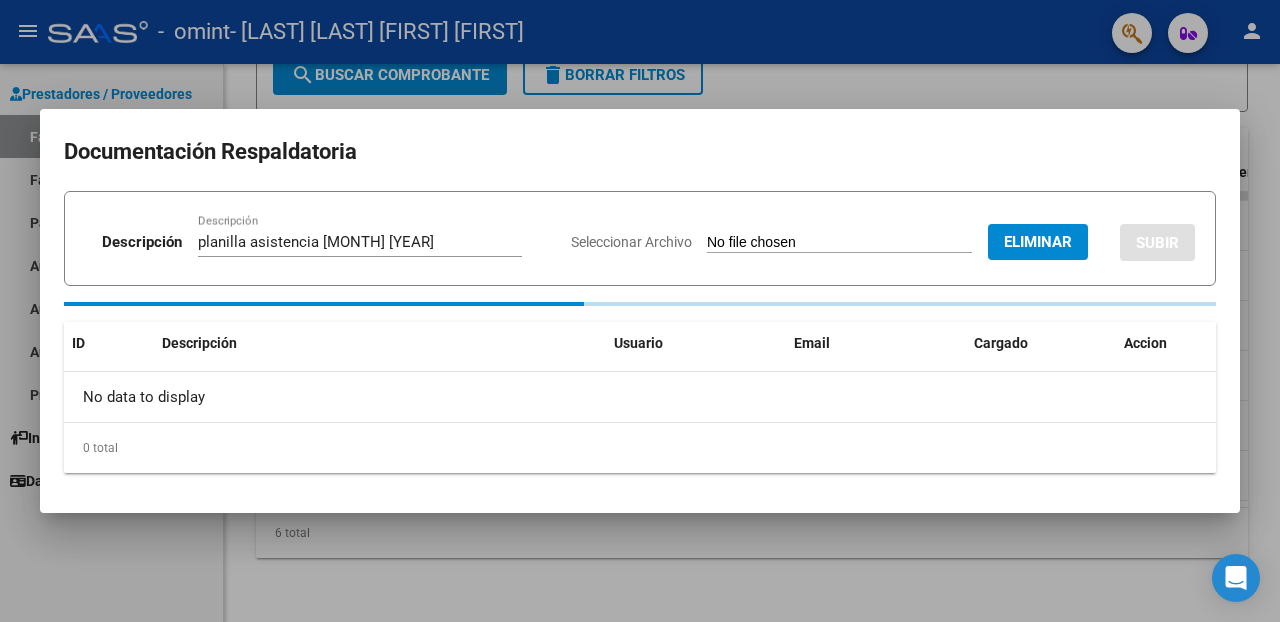 type 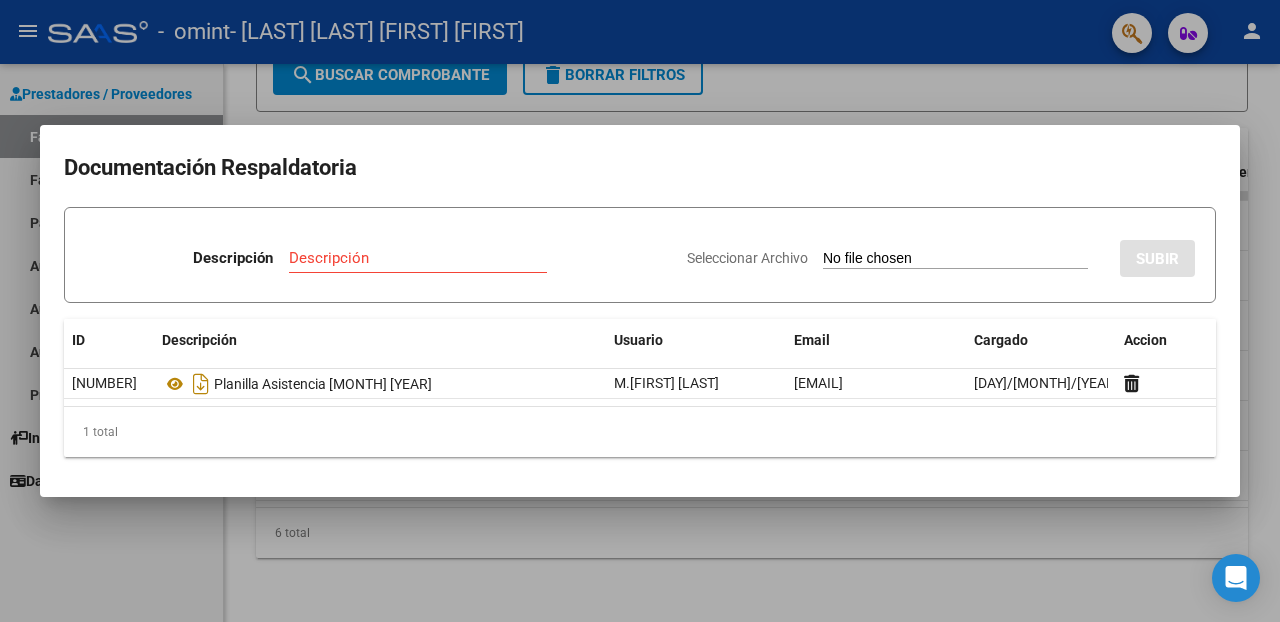 click at bounding box center (640, 311) 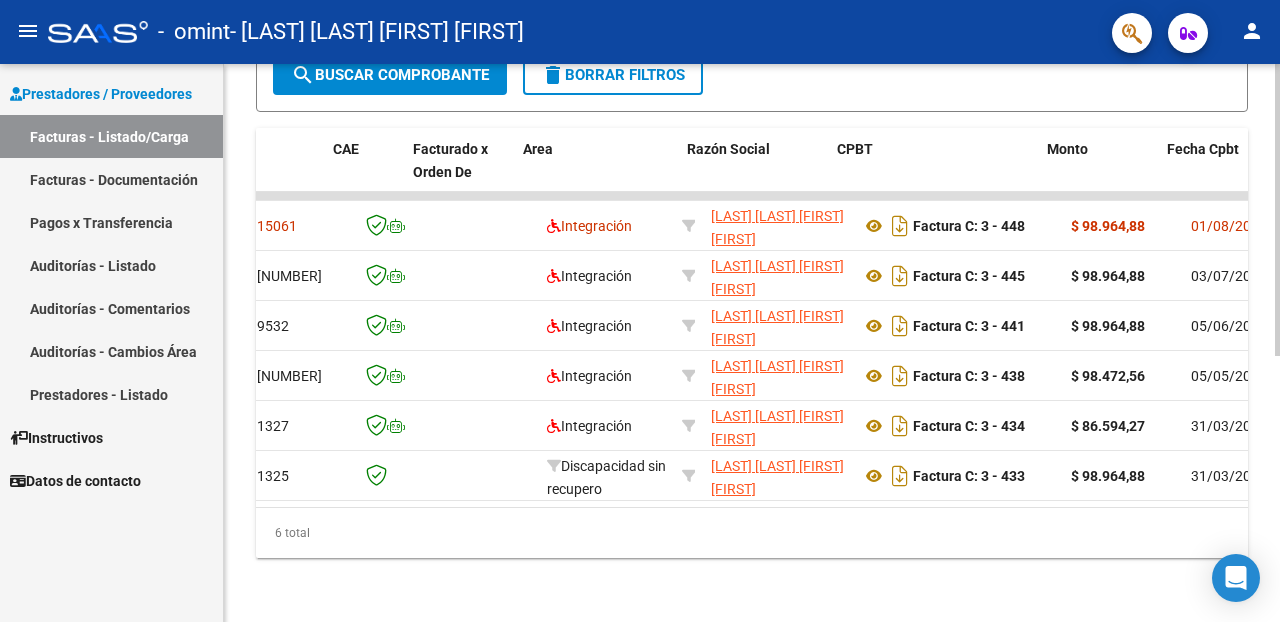 scroll, scrollTop: 0, scrollLeft: 85, axis: horizontal 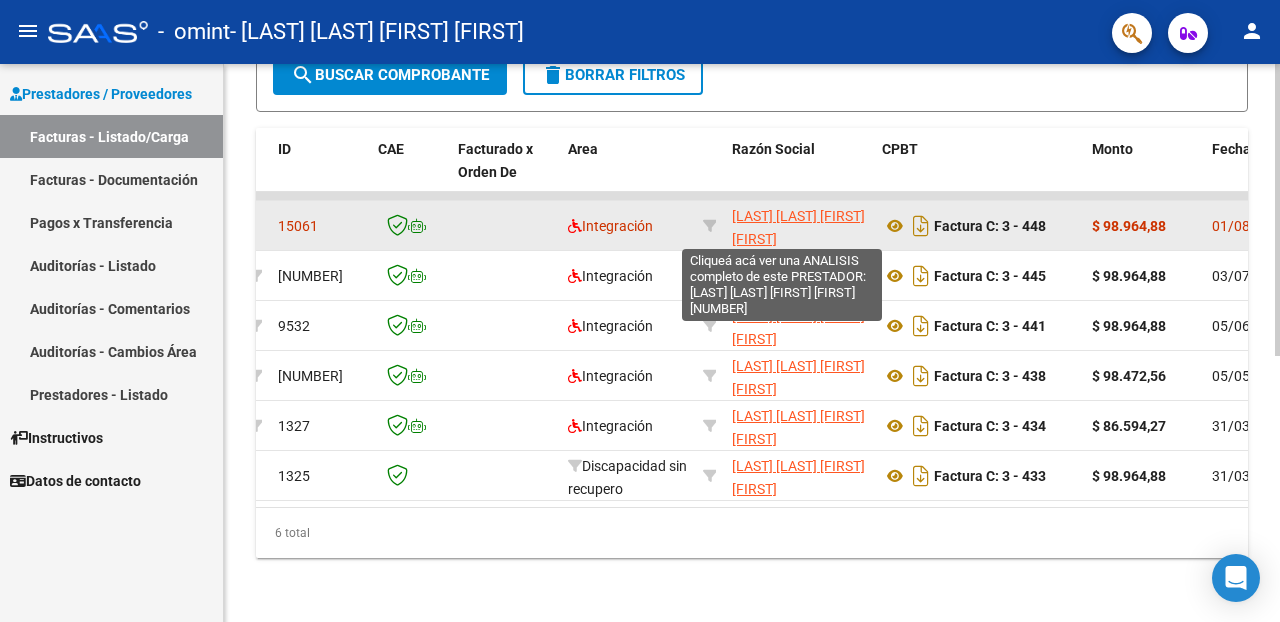 click on "[LAST] [LAST] [FIRST] [FIRST]" 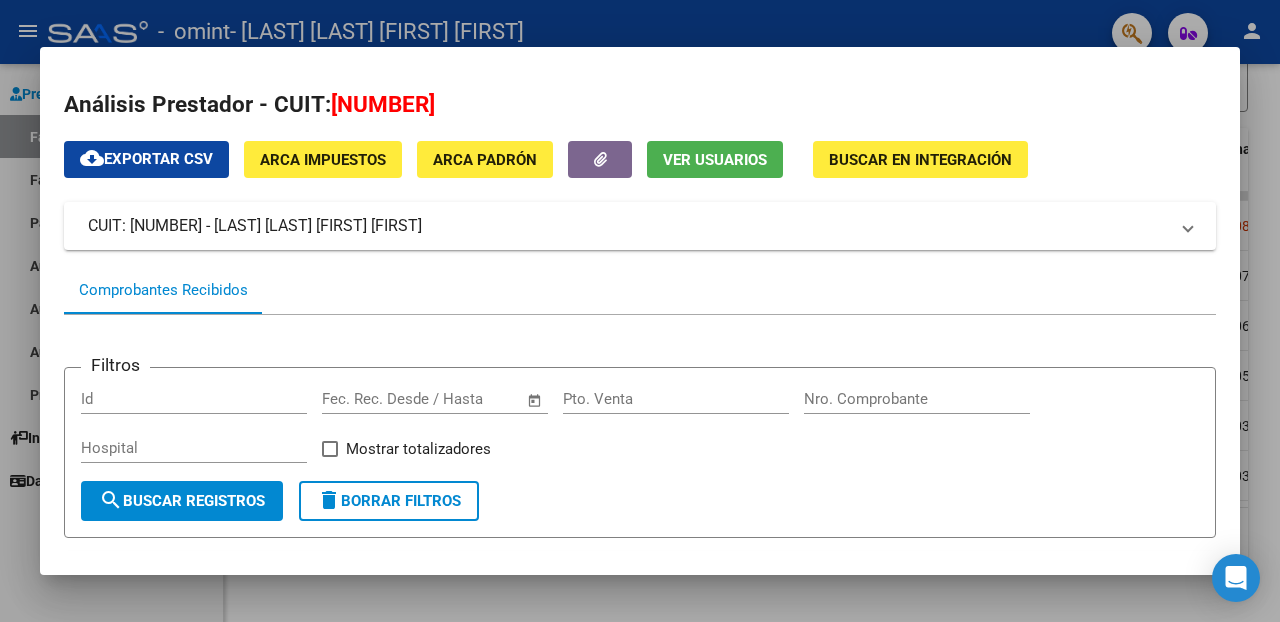 scroll, scrollTop: 0, scrollLeft: 0, axis: both 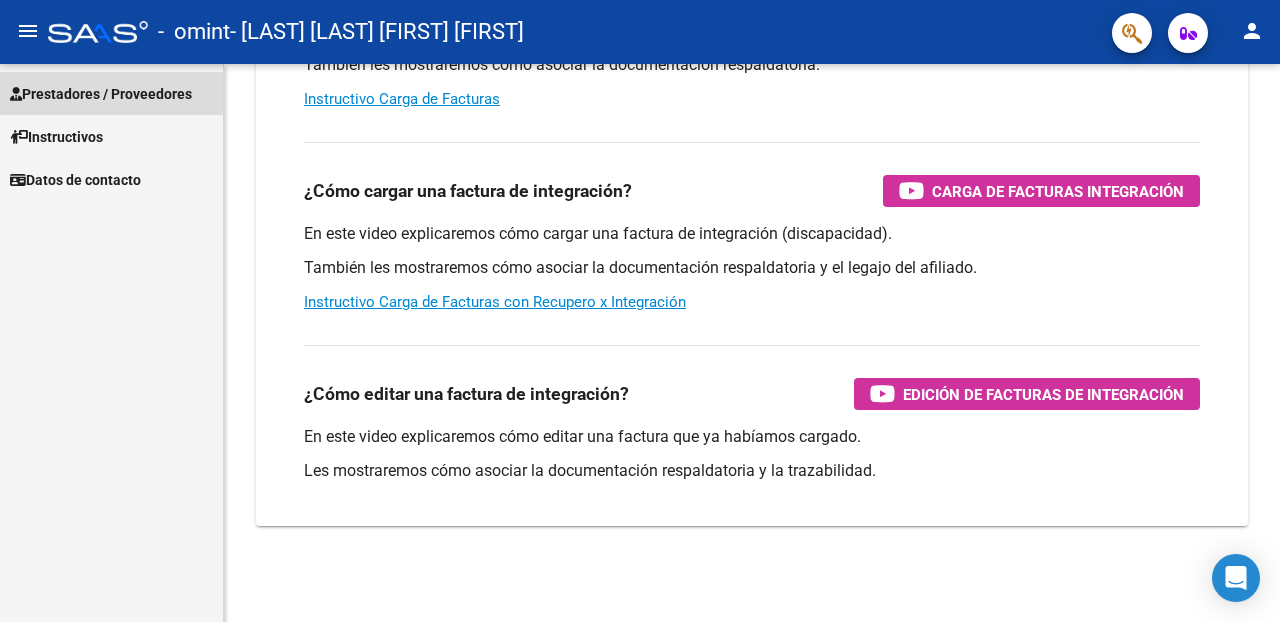 click on "Prestadores / Proveedores" at bounding box center [101, 94] 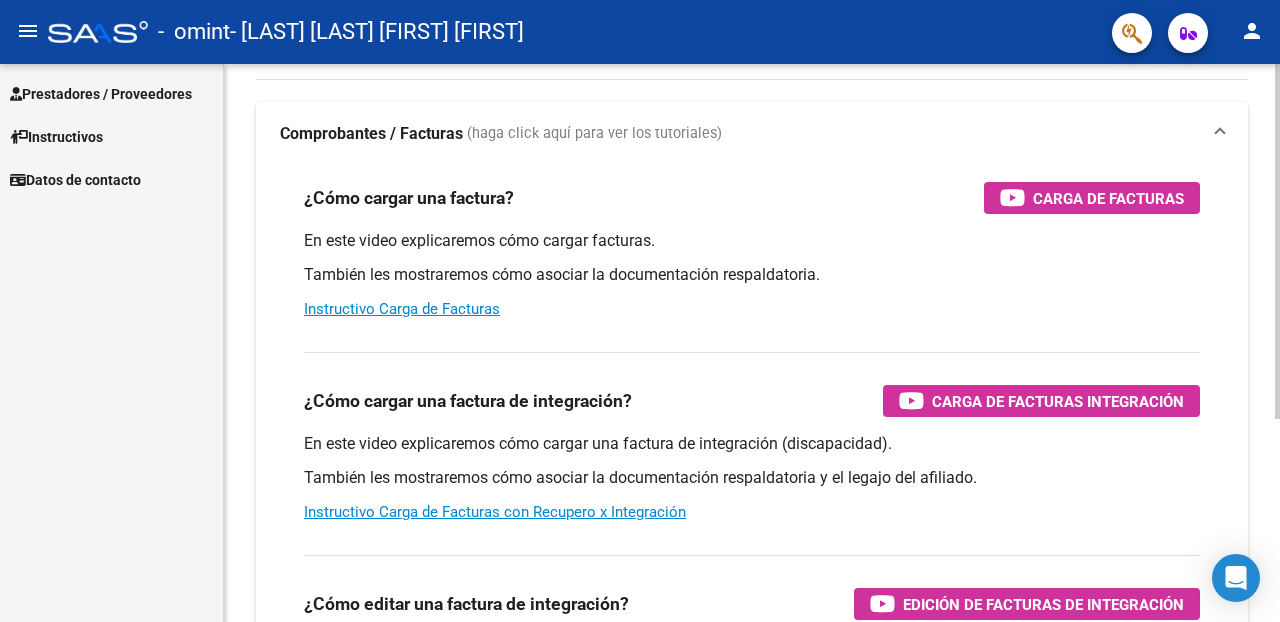click on "Instructivos y Video Tutoriales SAAS Centro de Ayuda - Administración de O.S. Comprobantes / Facturas     (haga click aquí para ver los tutoriales) ¿Cómo cargar una factura?    Carga de Facturas En este video explicaremos cómo cargar facturas. También les mostraremos cómo asociar la documentación respaldatoria. Instructivo Carga de Facturas ¿Cómo cargar una factura de integración?    Carga de Facturas Integración En este video explicaremos cómo cargar una factura de integración (discapacidad). También les mostraremos cómo asociar la documentación respaldatoria y el legajo del afiliado. Instructivo Carga de Facturas con Recupero x Integración ¿Cómo editar una factura de integración?    Edición de Facturas de integración En este video explicaremos cómo editar una factura que ya habíamos cargado. Les mostraremos cómo asociar la documentación respaldatoria y la trazabilidad." 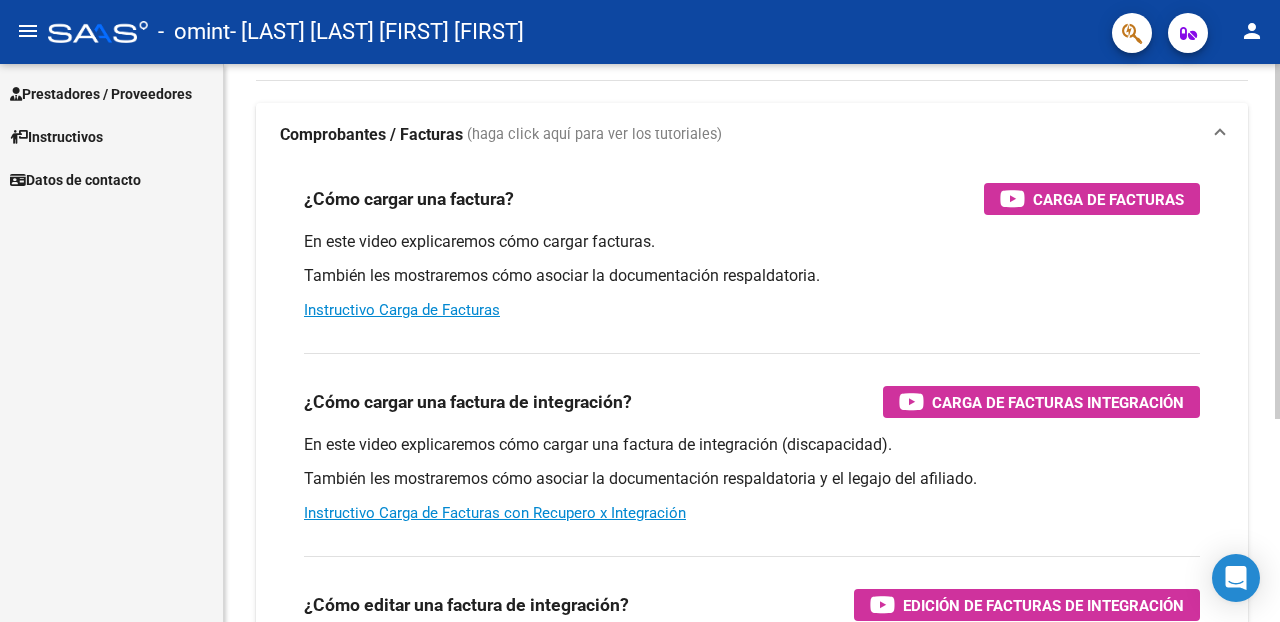 drag, startPoint x: 1273, startPoint y: 162, endPoint x: 1273, endPoint y: 82, distance: 80 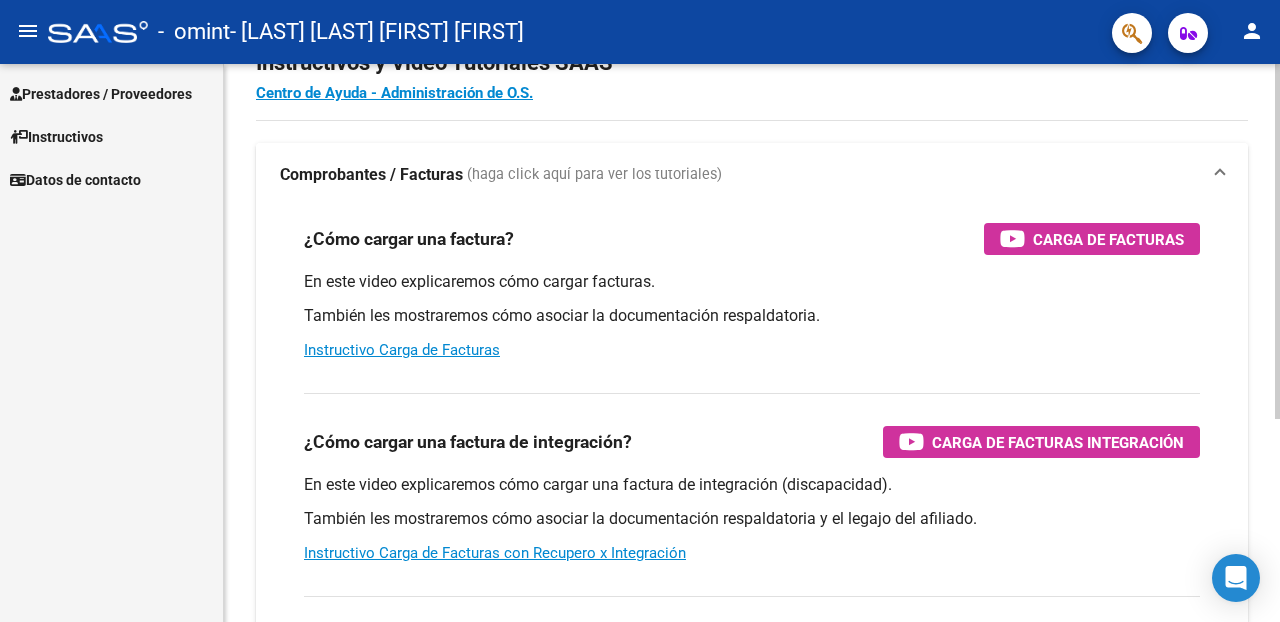 scroll, scrollTop: 0, scrollLeft: 0, axis: both 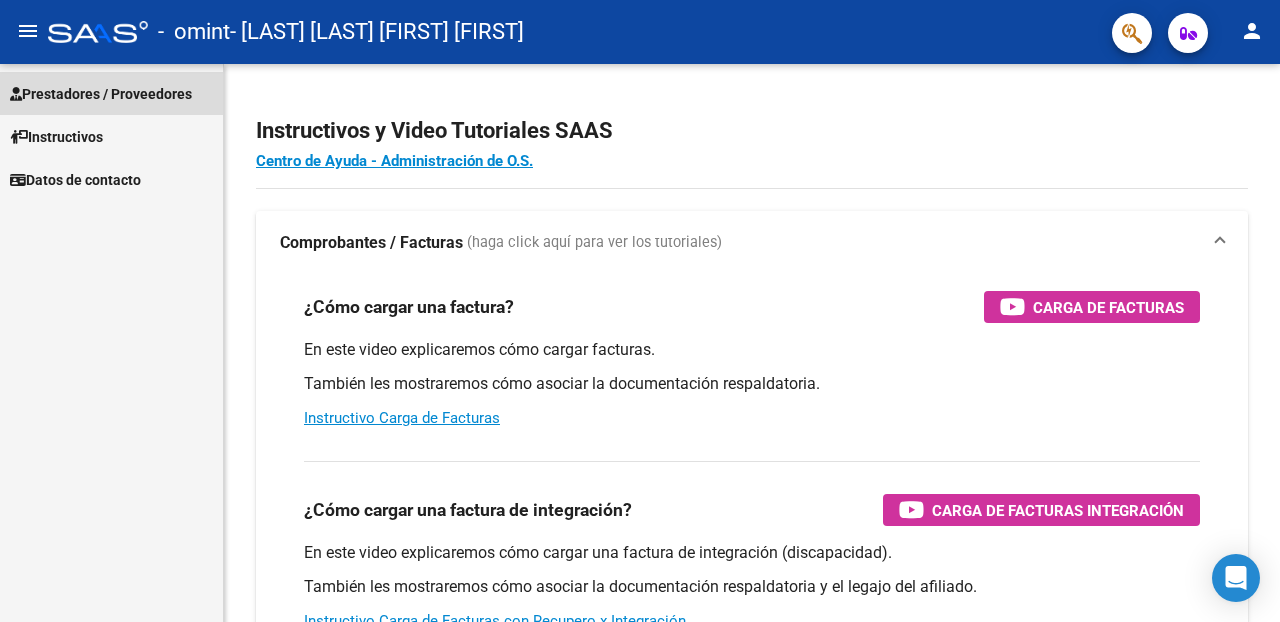 click on "Prestadores / Proveedores" at bounding box center (101, 94) 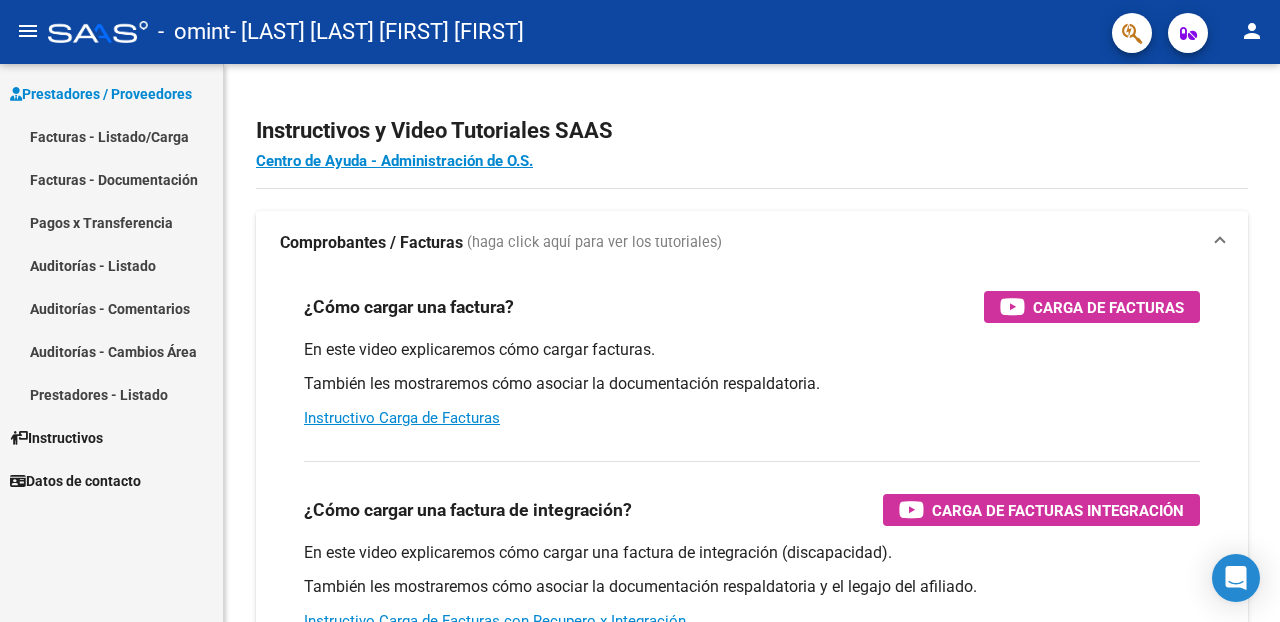 click on "Facturas - Listado/Carga" at bounding box center (111, 136) 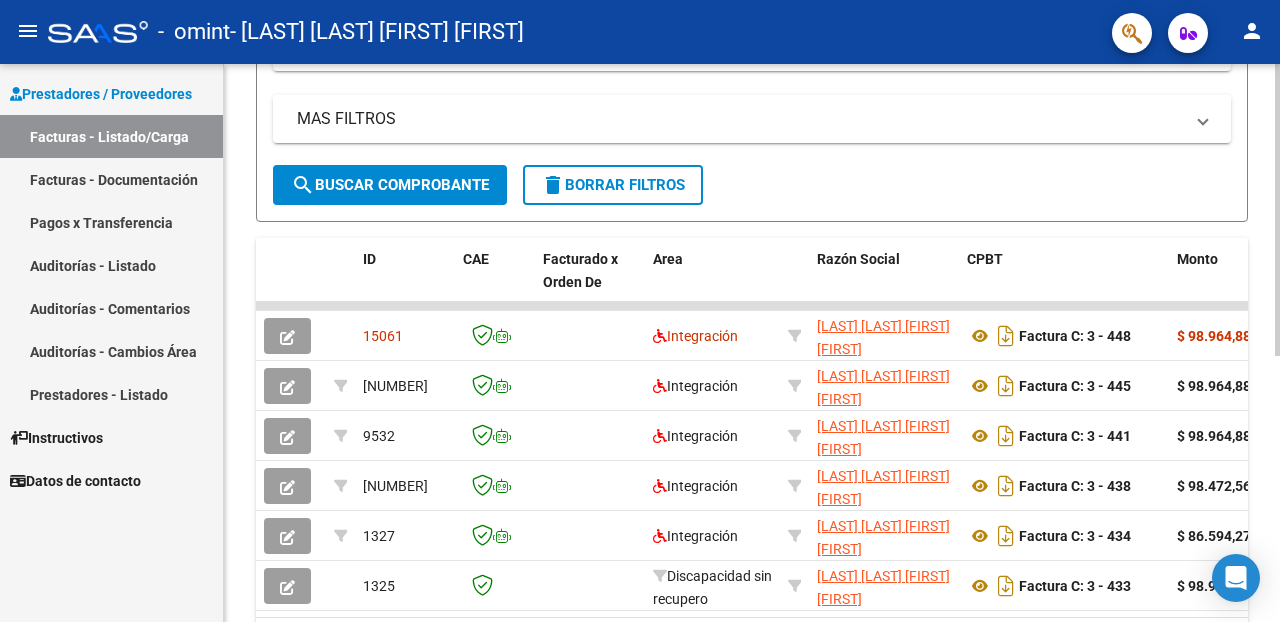scroll, scrollTop: 377, scrollLeft: 0, axis: vertical 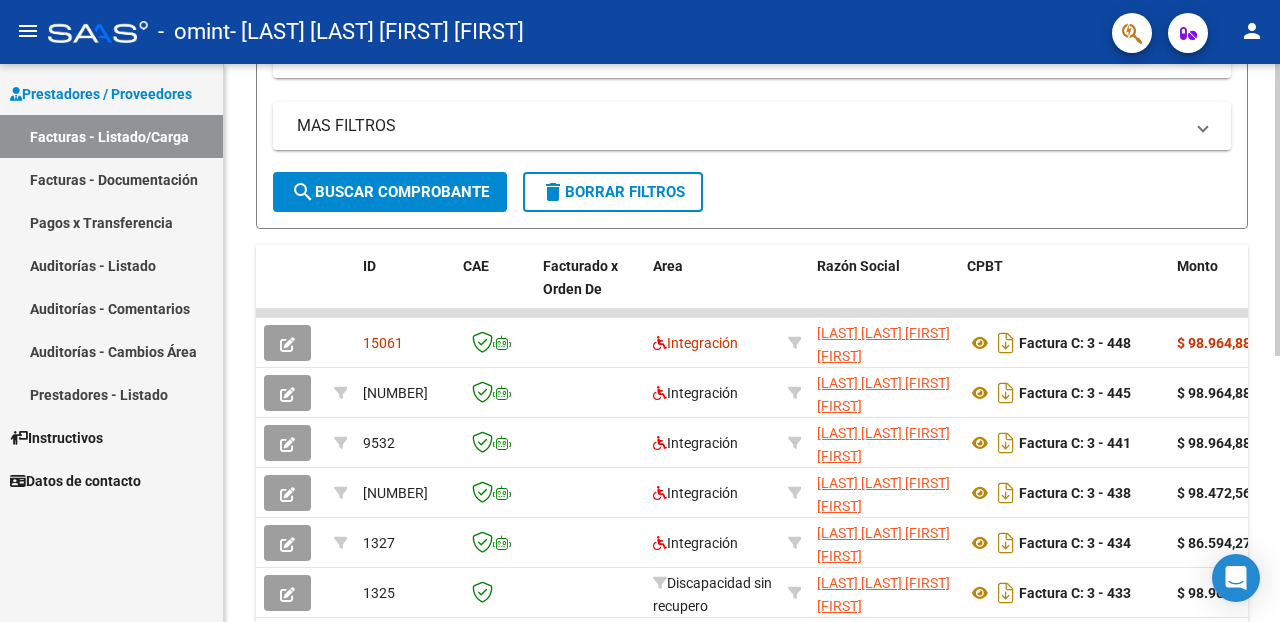 click 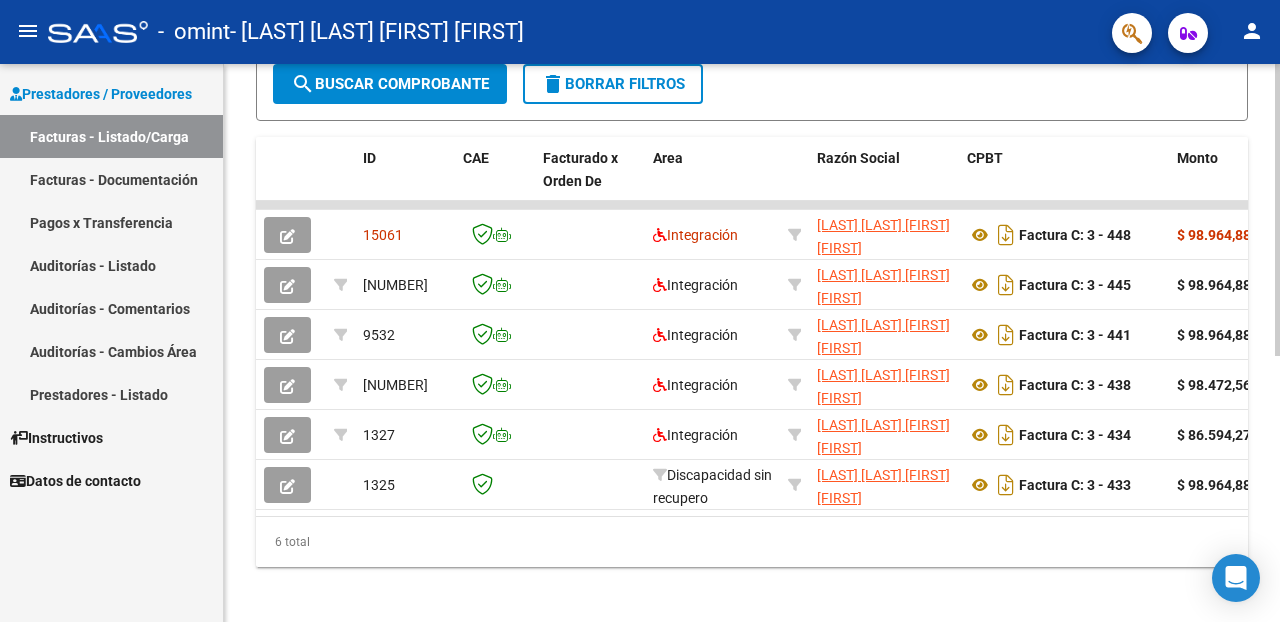 scroll, scrollTop: 510, scrollLeft: 0, axis: vertical 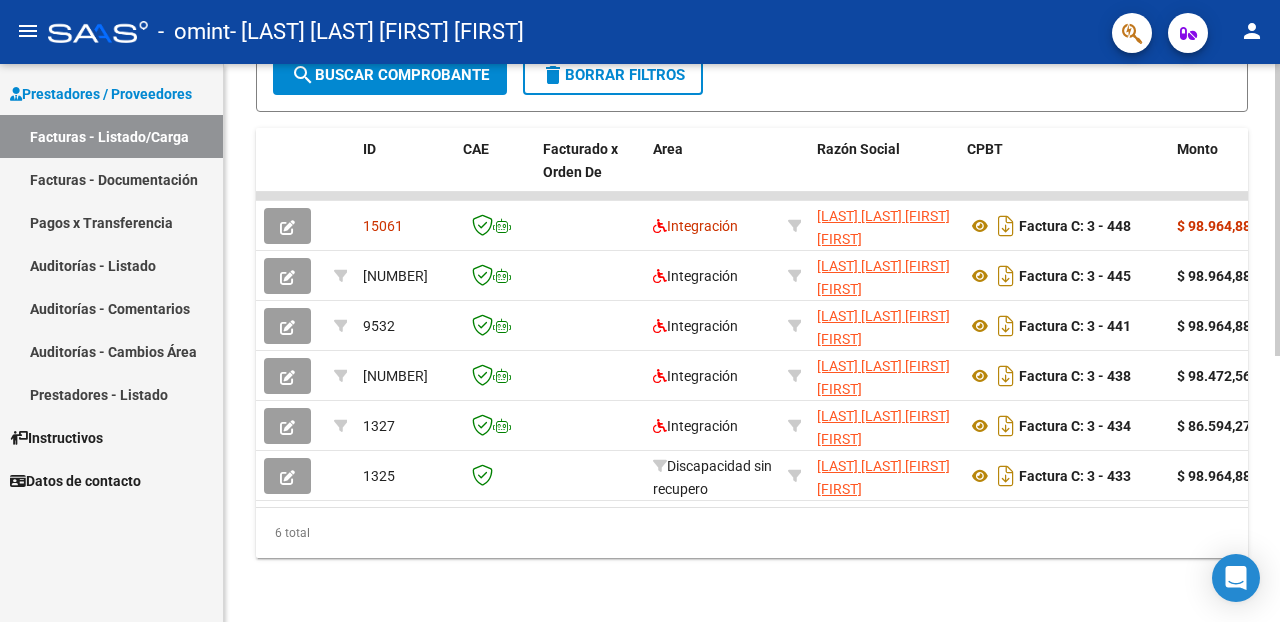 click 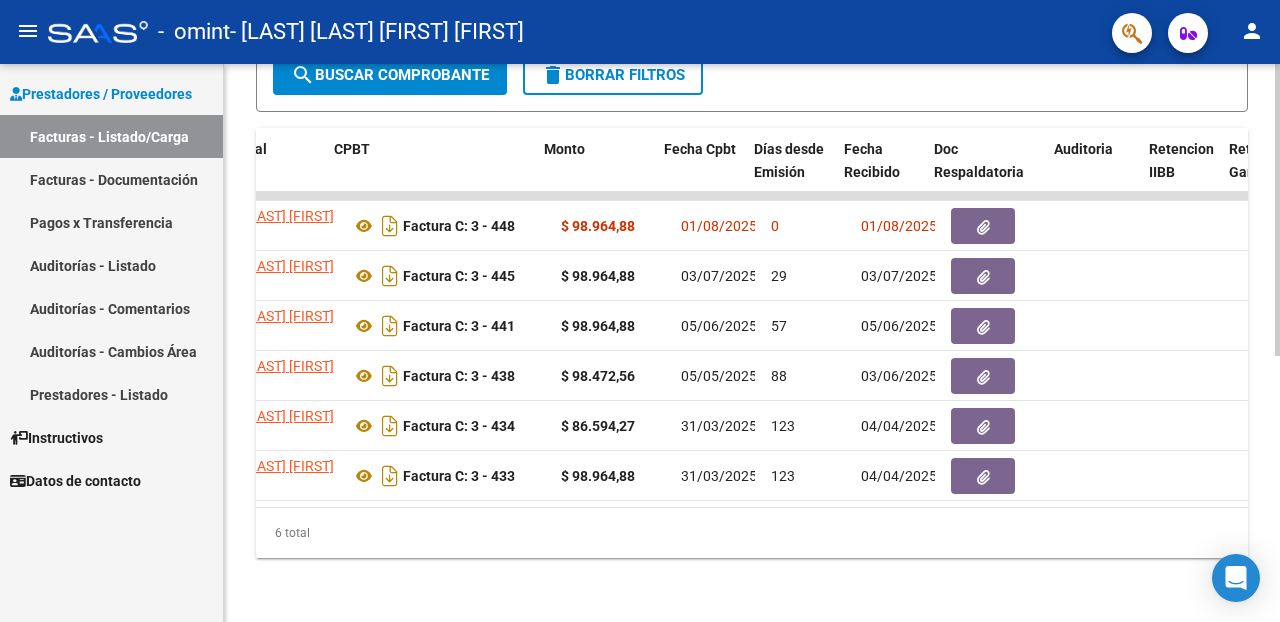 scroll, scrollTop: 0, scrollLeft: 640, axis: horizontal 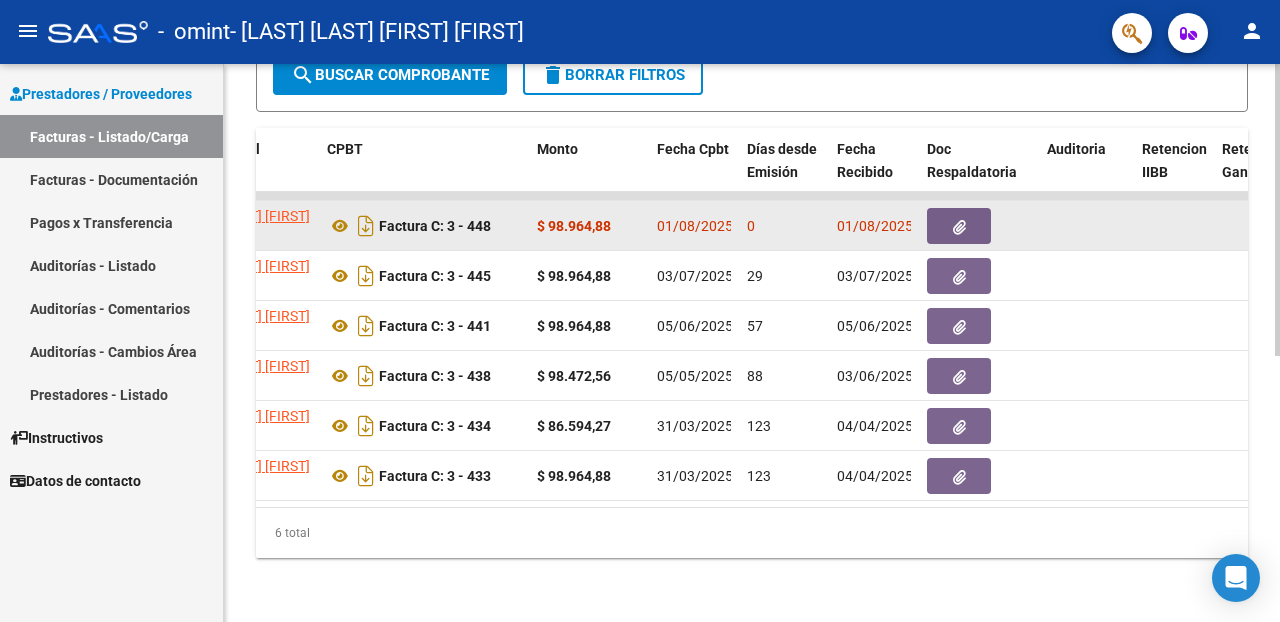 click on "$ 98.964,88" 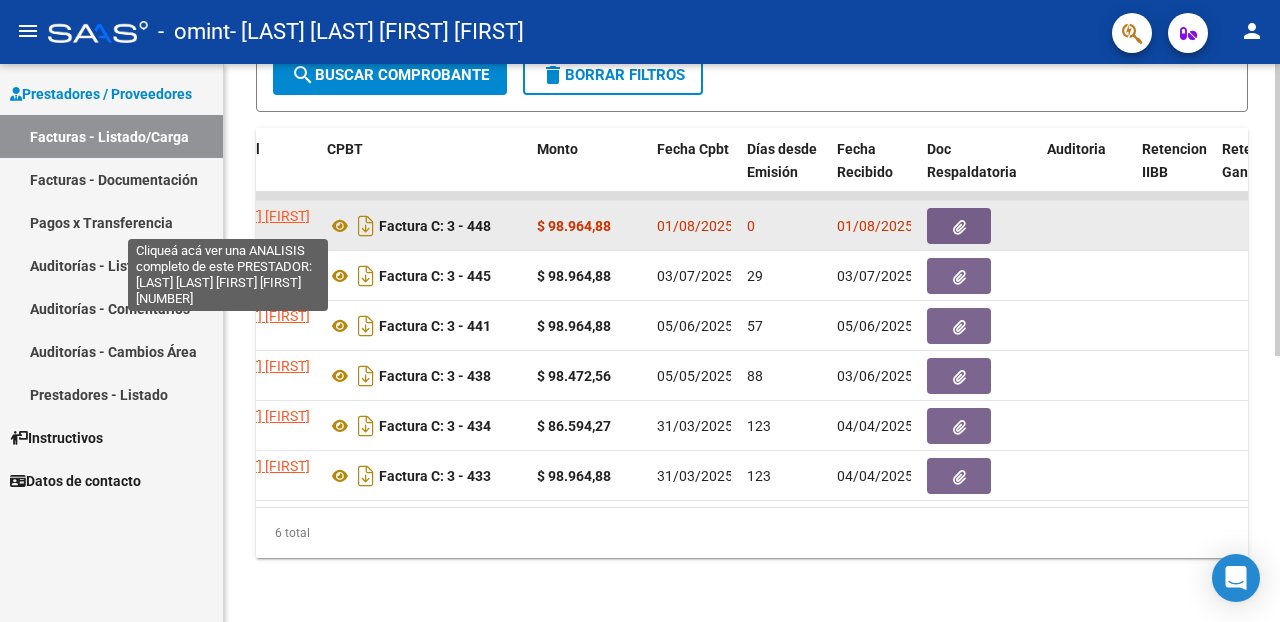 click on "[LAST] [LAST] [FIRST] [FIRST]" 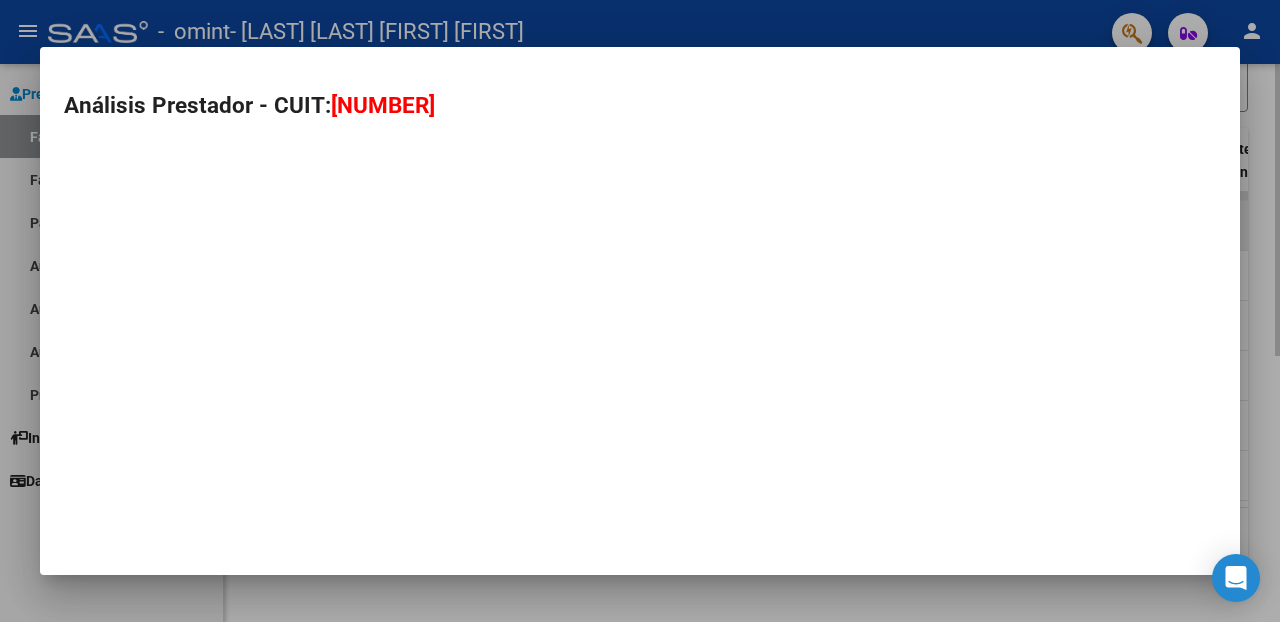 click on "Análisis Prestador - CUIT: [NUMBER]" at bounding box center (640, 311) 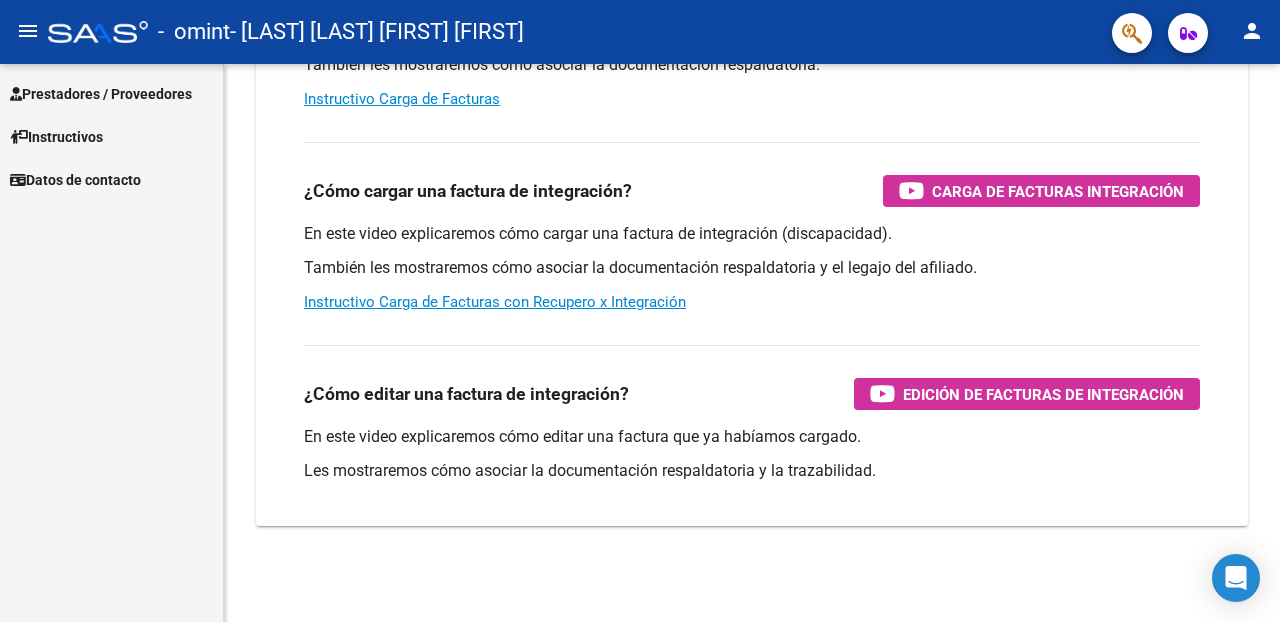 scroll, scrollTop: 319, scrollLeft: 0, axis: vertical 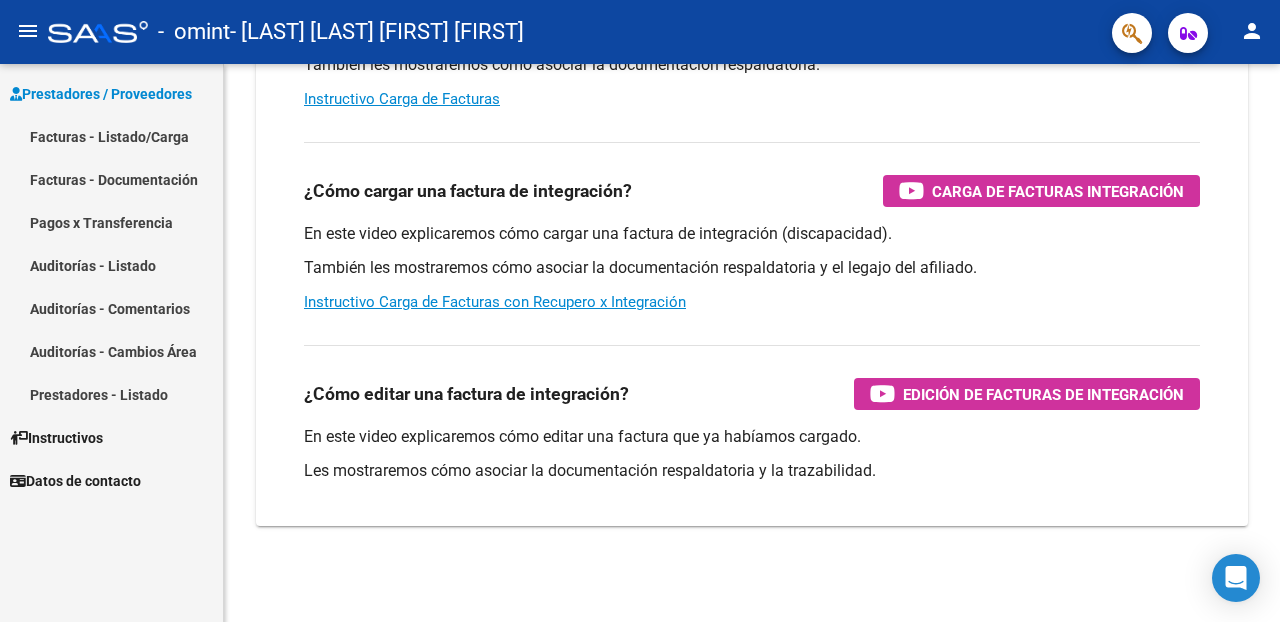 click on "Facturas - Listado/Carga" at bounding box center [111, 136] 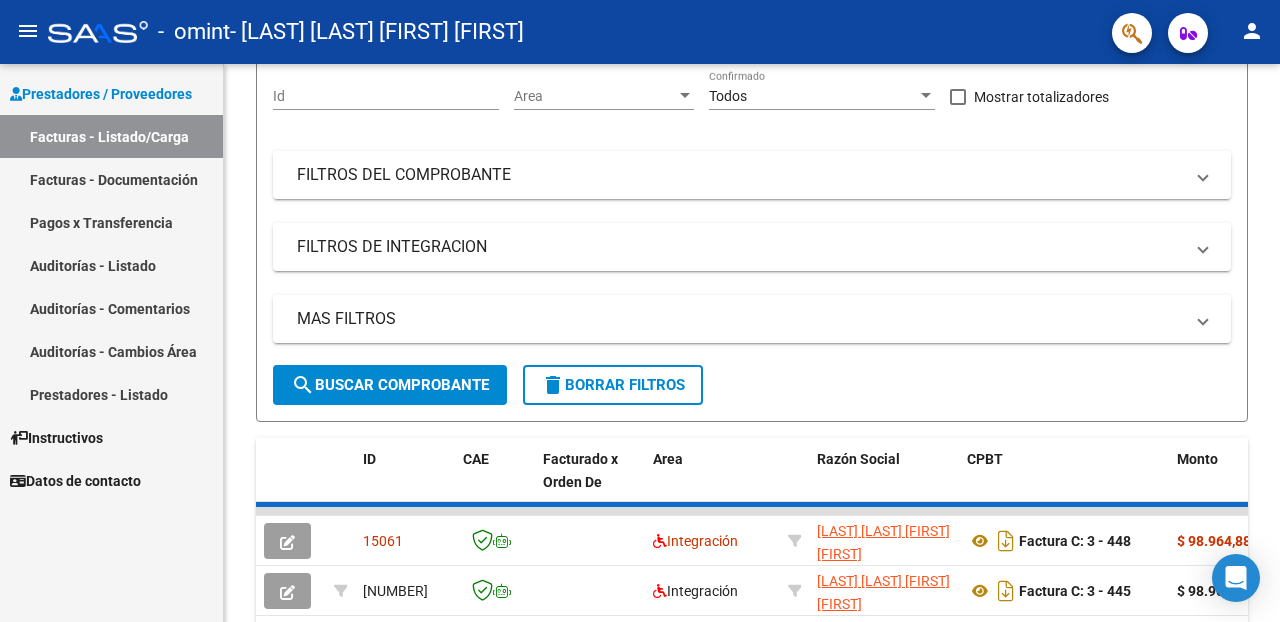 scroll, scrollTop: 510, scrollLeft: 0, axis: vertical 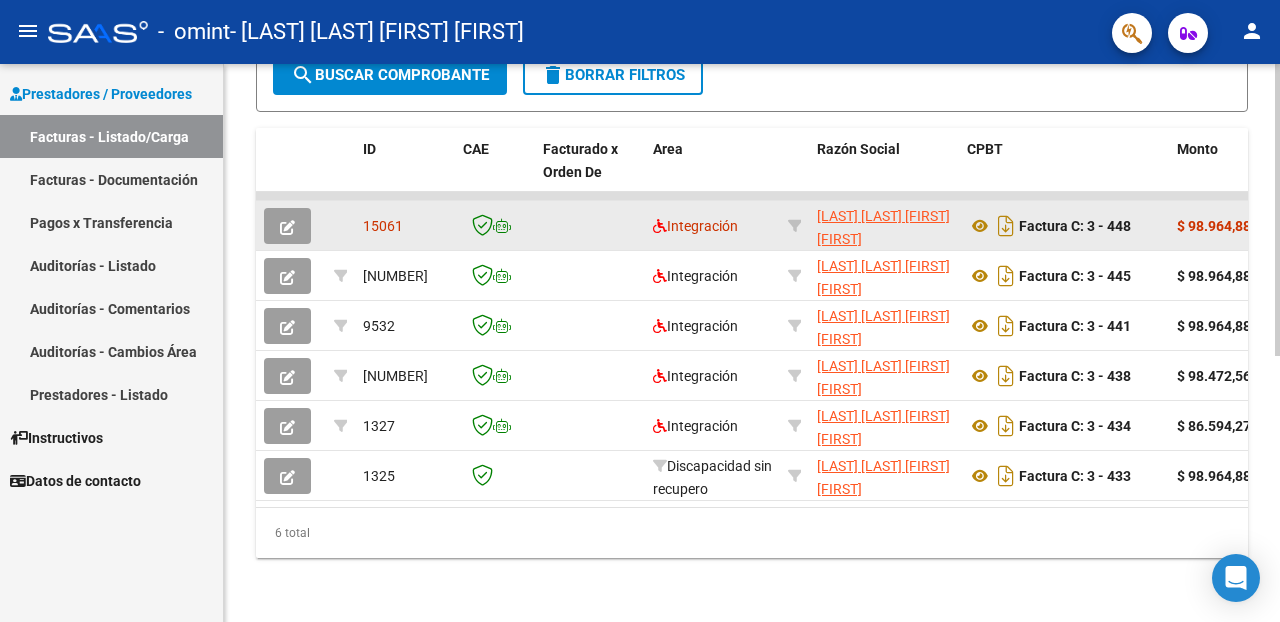 click 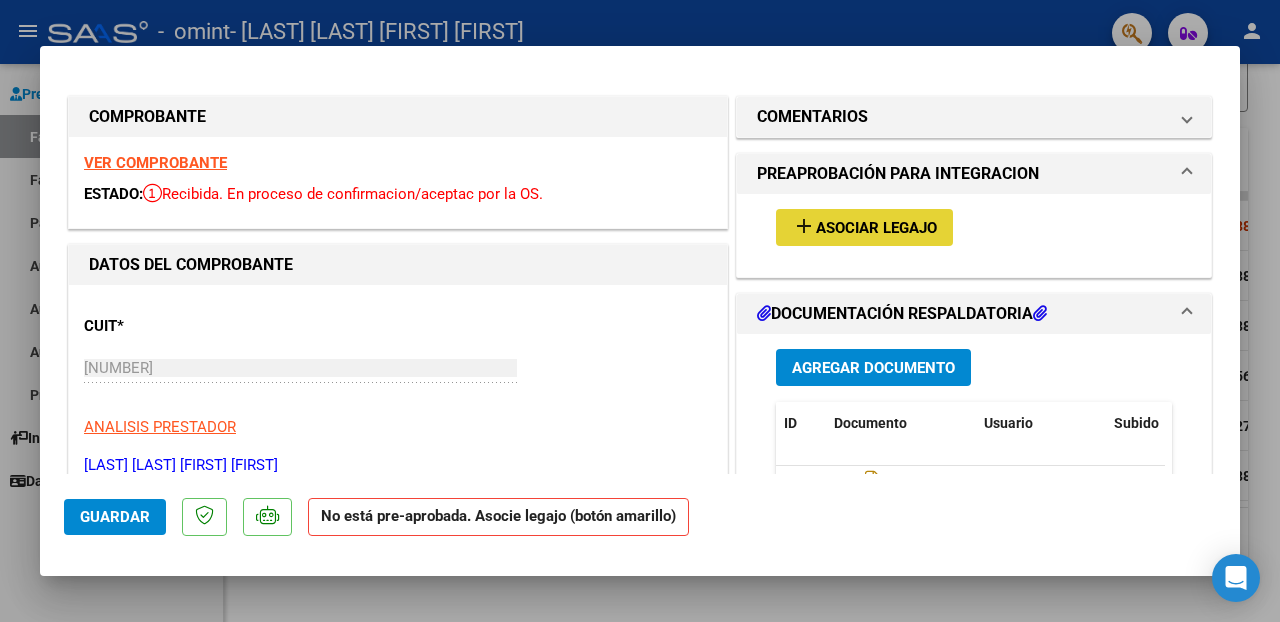 click on "add Asociar Legajo" at bounding box center (864, 227) 